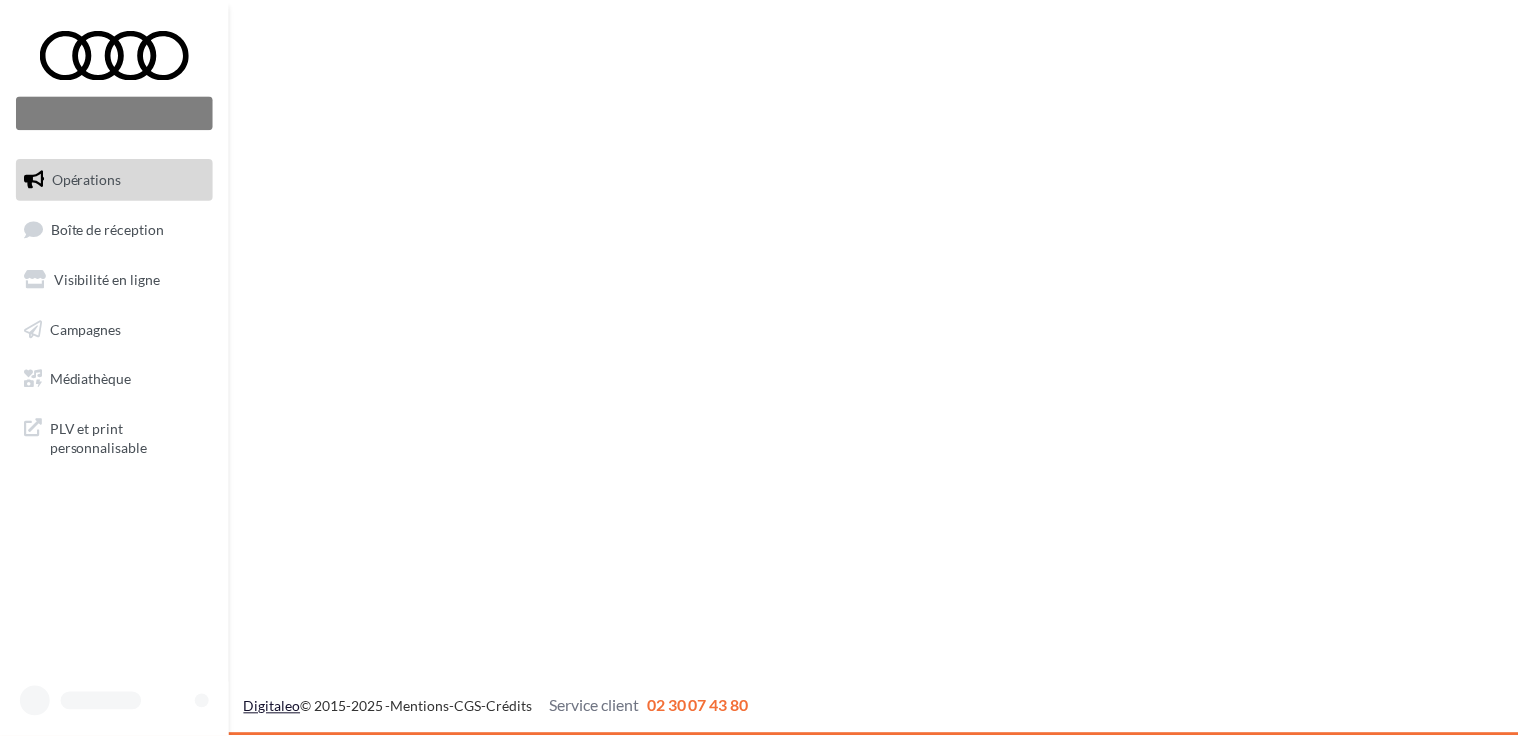 scroll, scrollTop: 0, scrollLeft: 0, axis: both 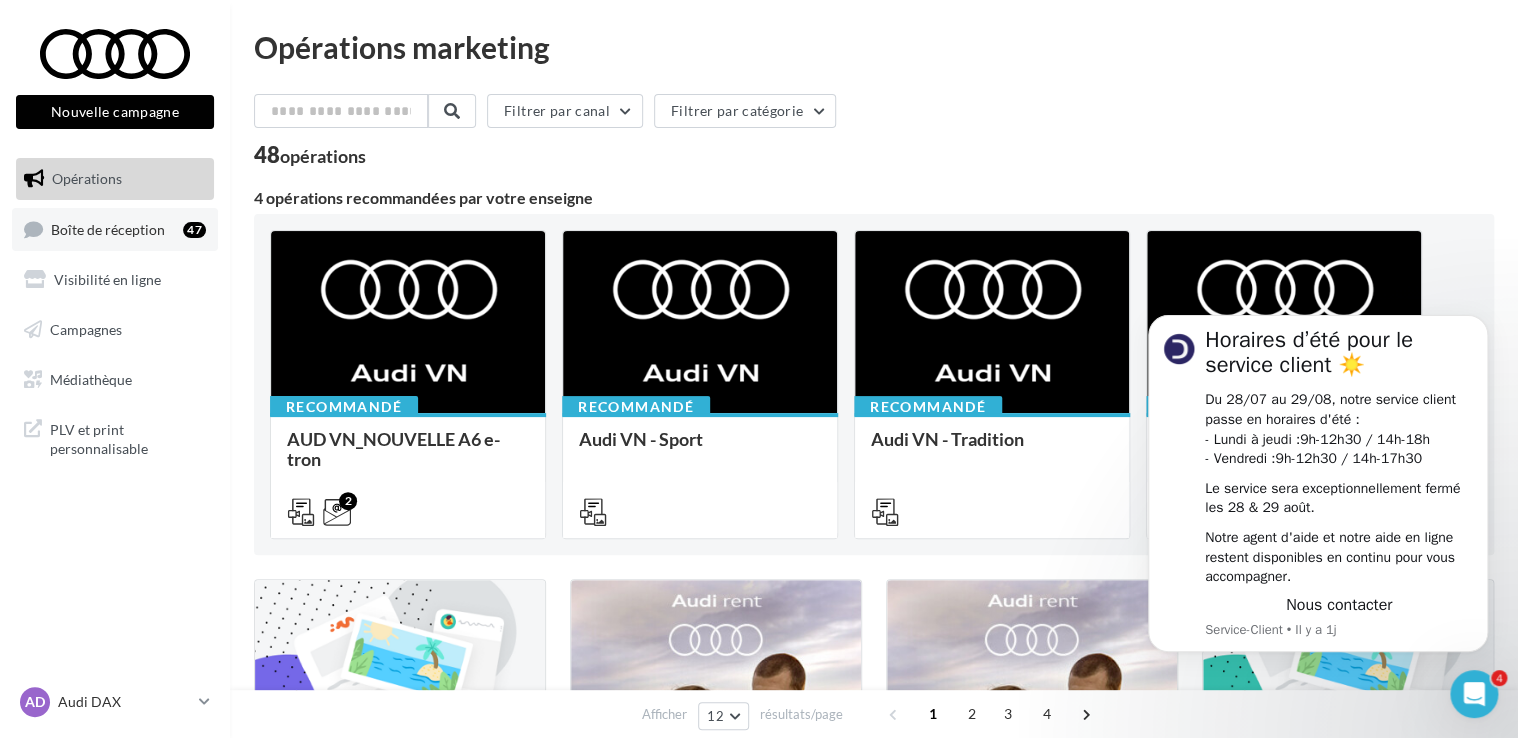 click on "Boîte de réception" at bounding box center [108, 228] 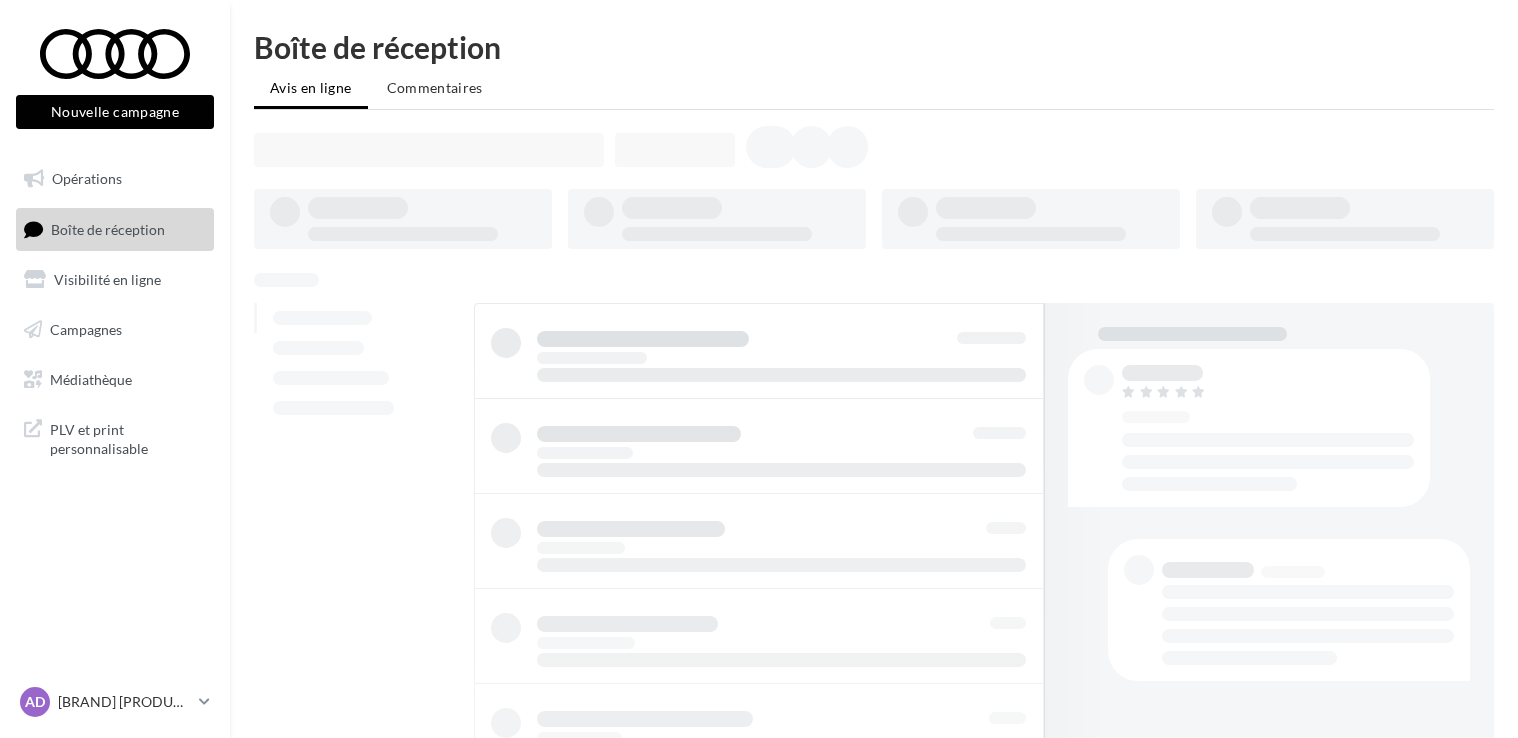 scroll, scrollTop: 0, scrollLeft: 0, axis: both 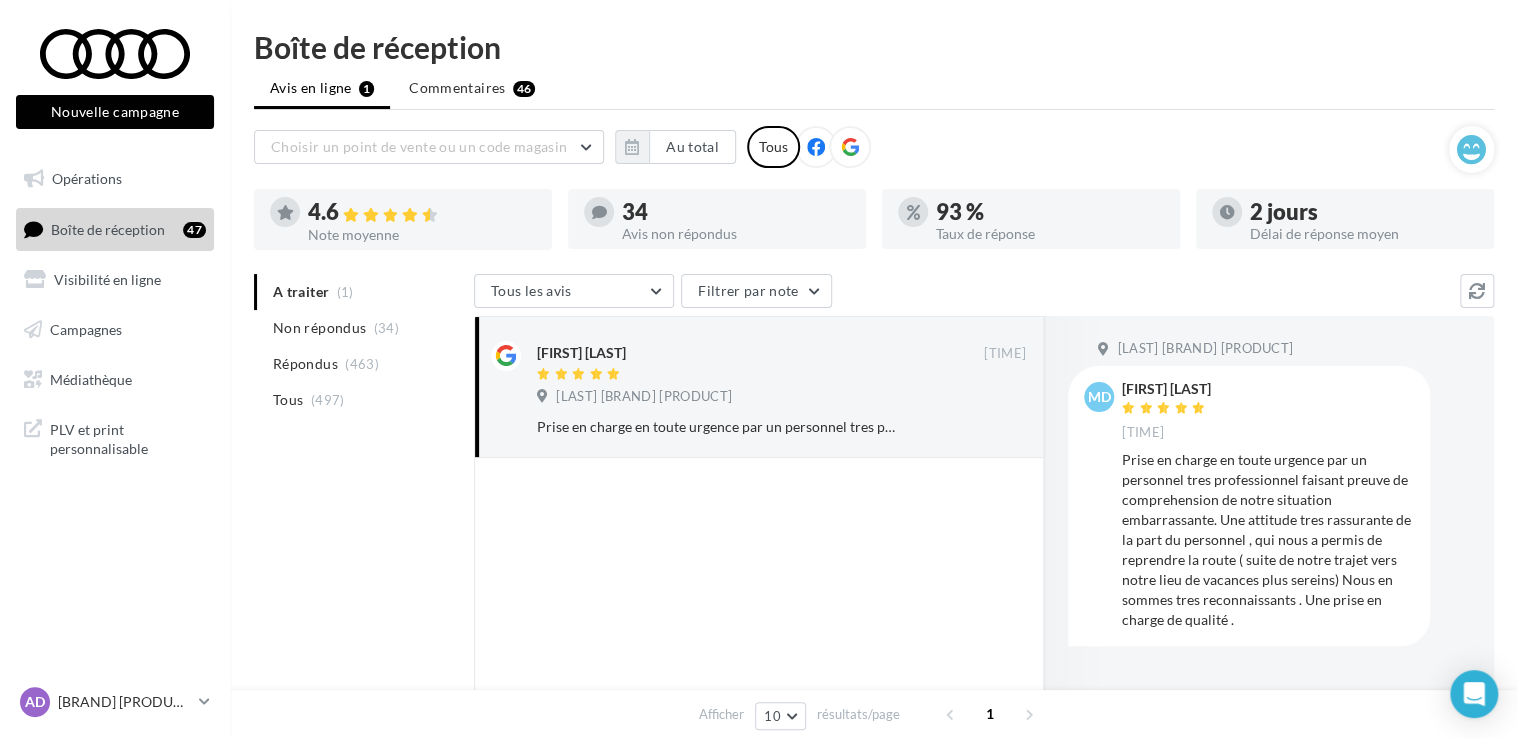 click on "A traiter
(1)
Non répondus
(34)
Répondus
(463)
Tous
(497)" at bounding box center (360, 346) 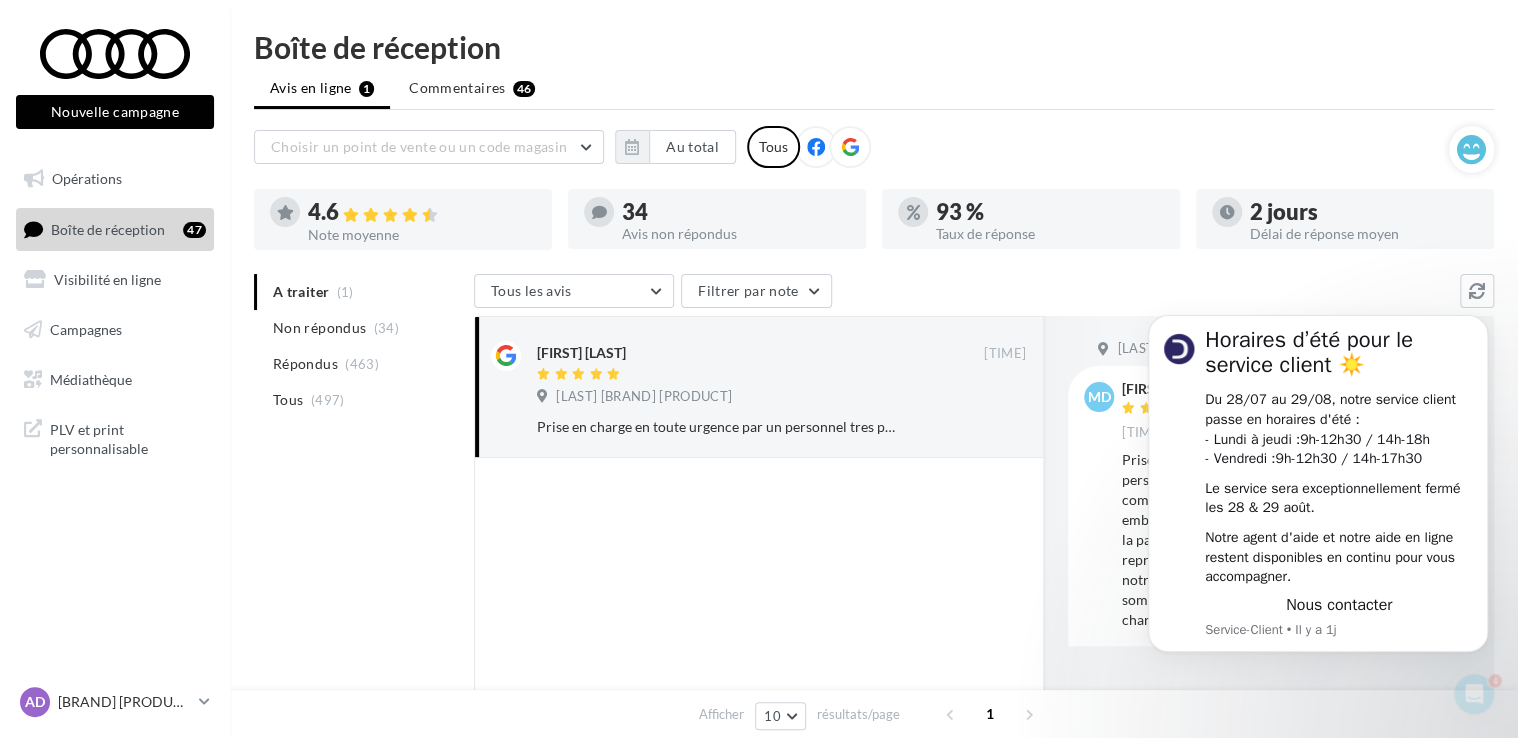 scroll, scrollTop: 0, scrollLeft: 0, axis: both 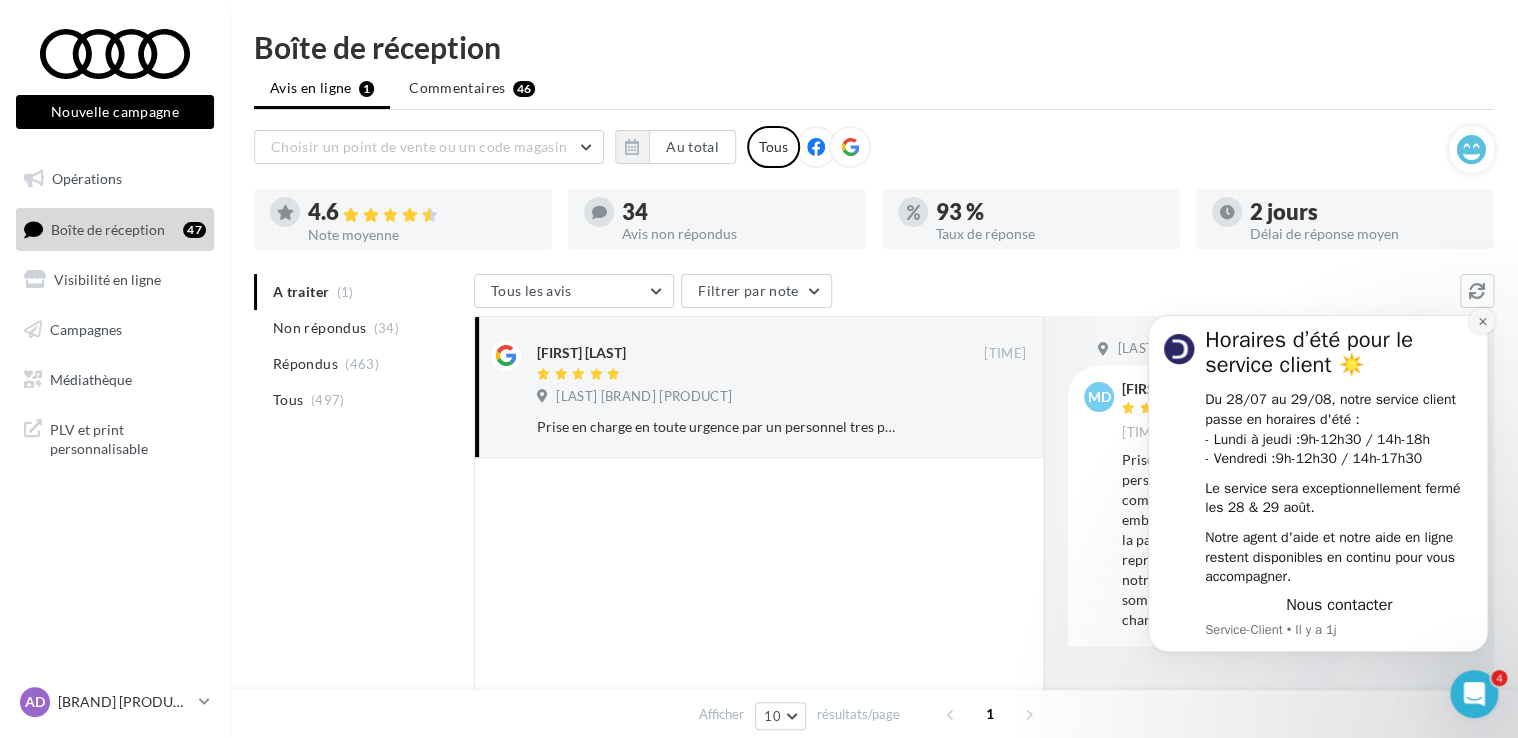 click at bounding box center [1482, 321] 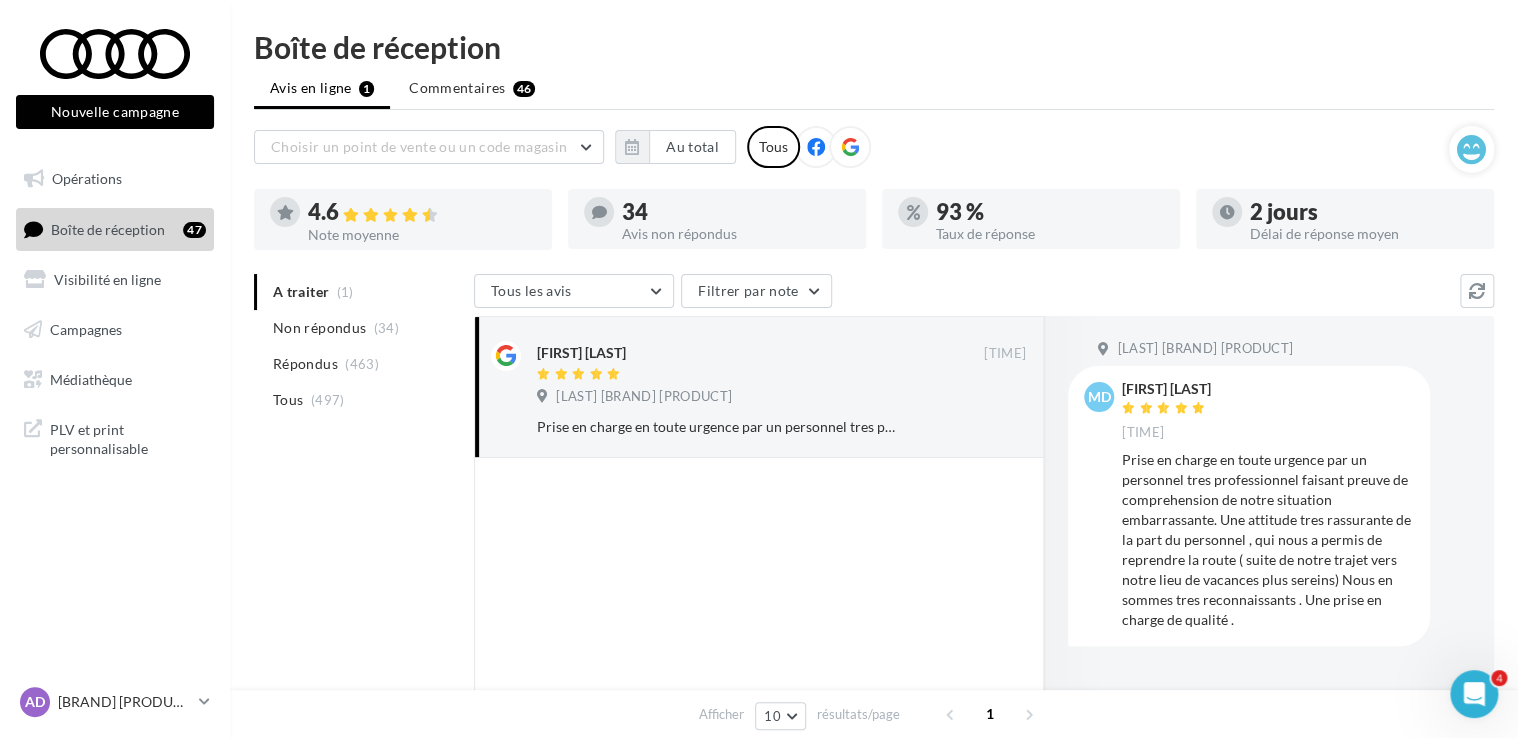 drag, startPoint x: 1125, startPoint y: 458, endPoint x: 1288, endPoint y: 622, distance: 231.225 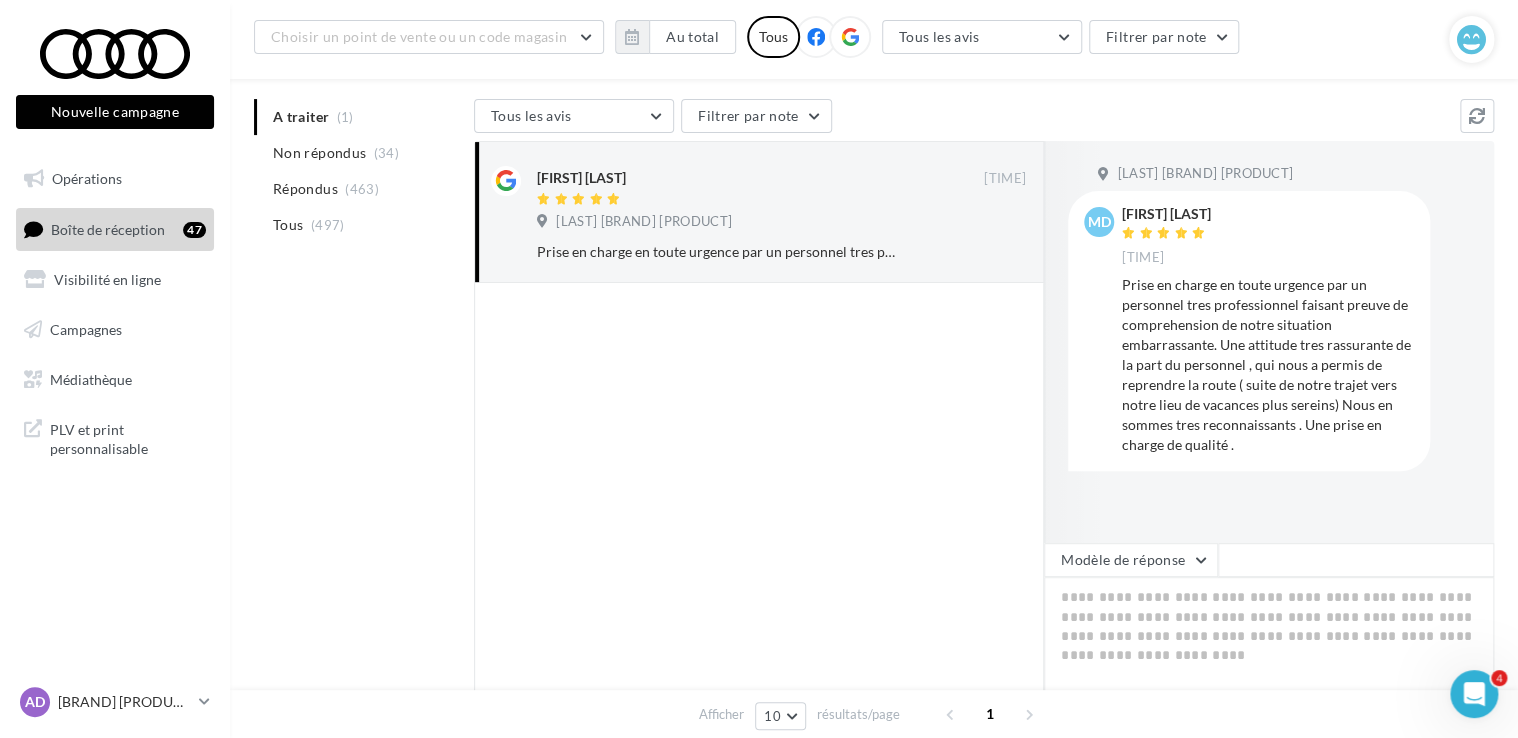 scroll, scrollTop: 200, scrollLeft: 0, axis: vertical 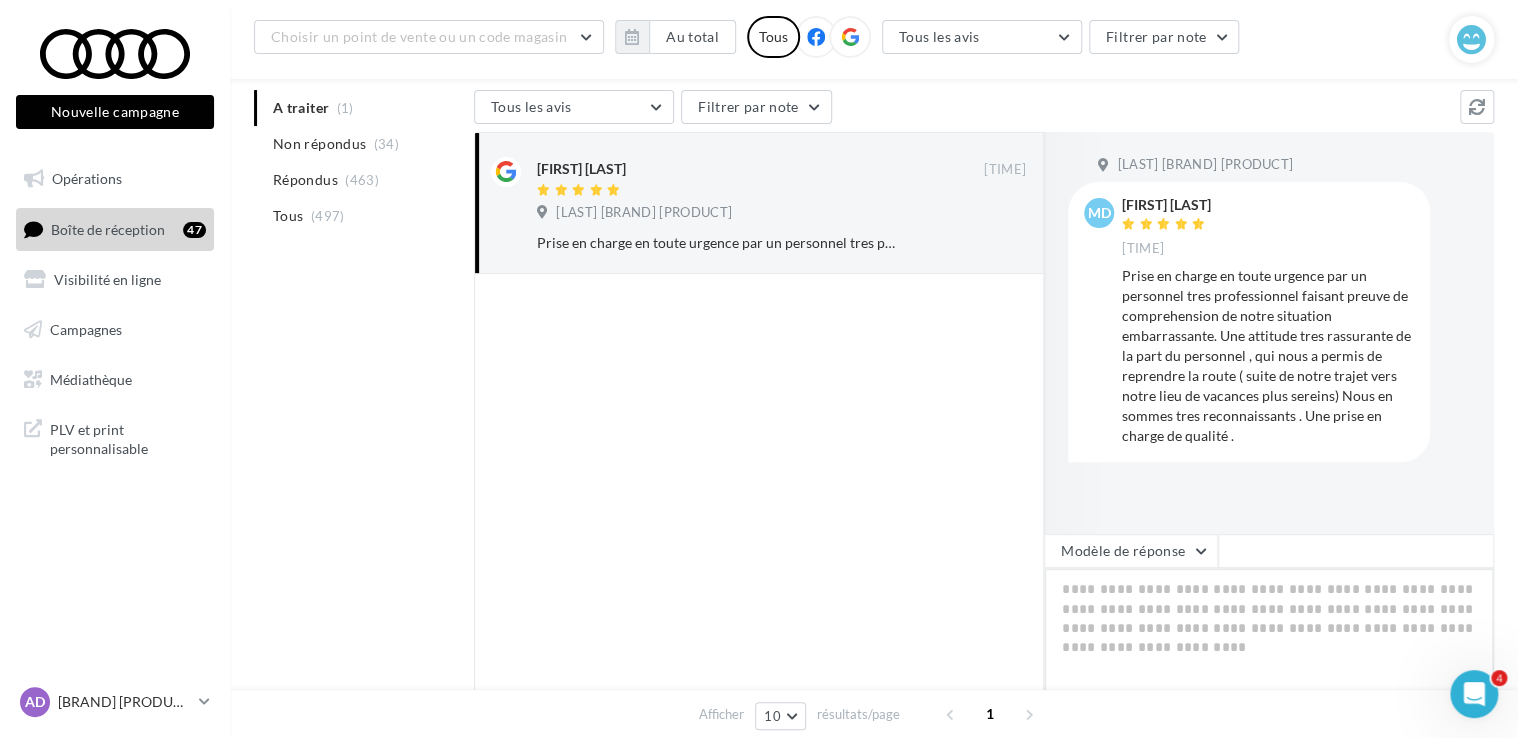 click at bounding box center [1269, 630] 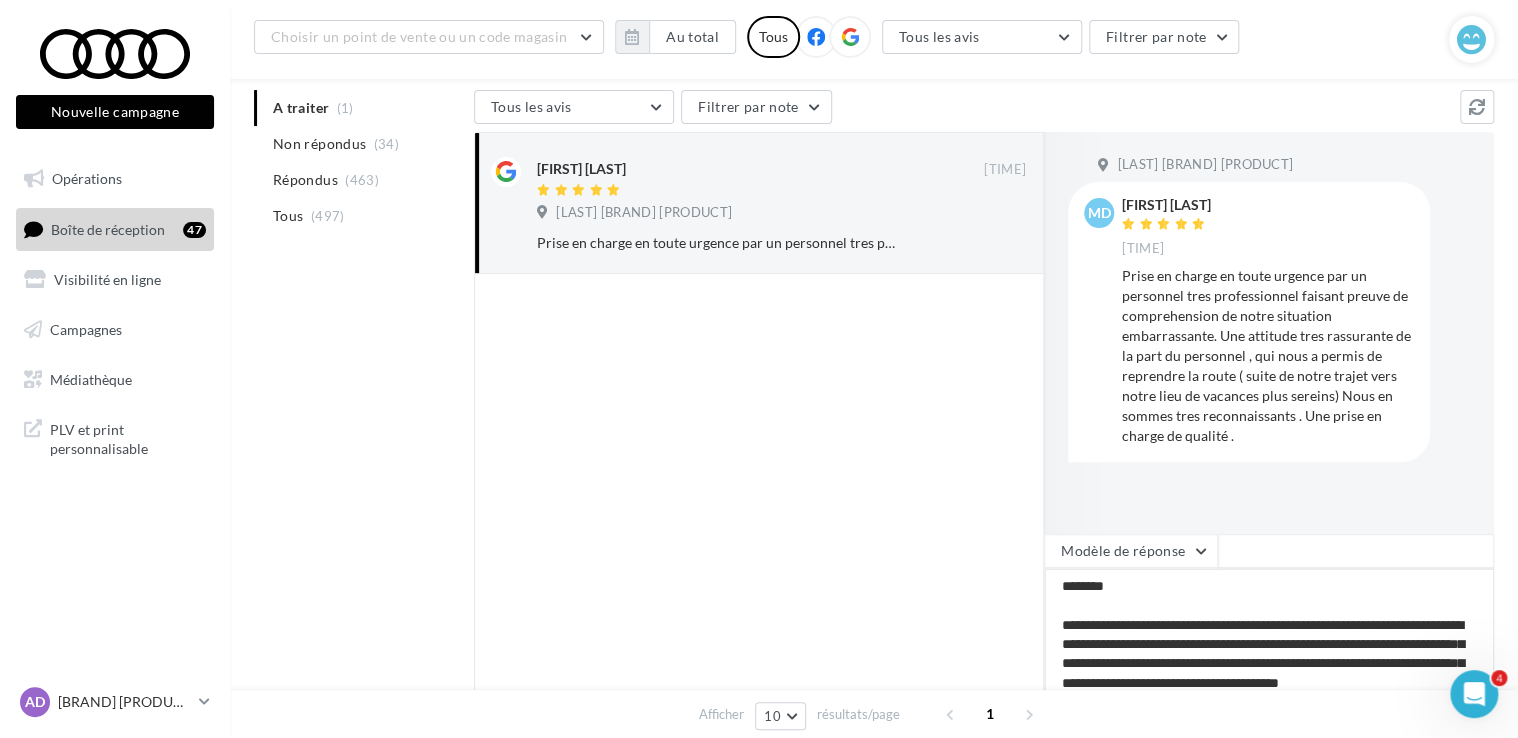scroll, scrollTop: 0, scrollLeft: 0, axis: both 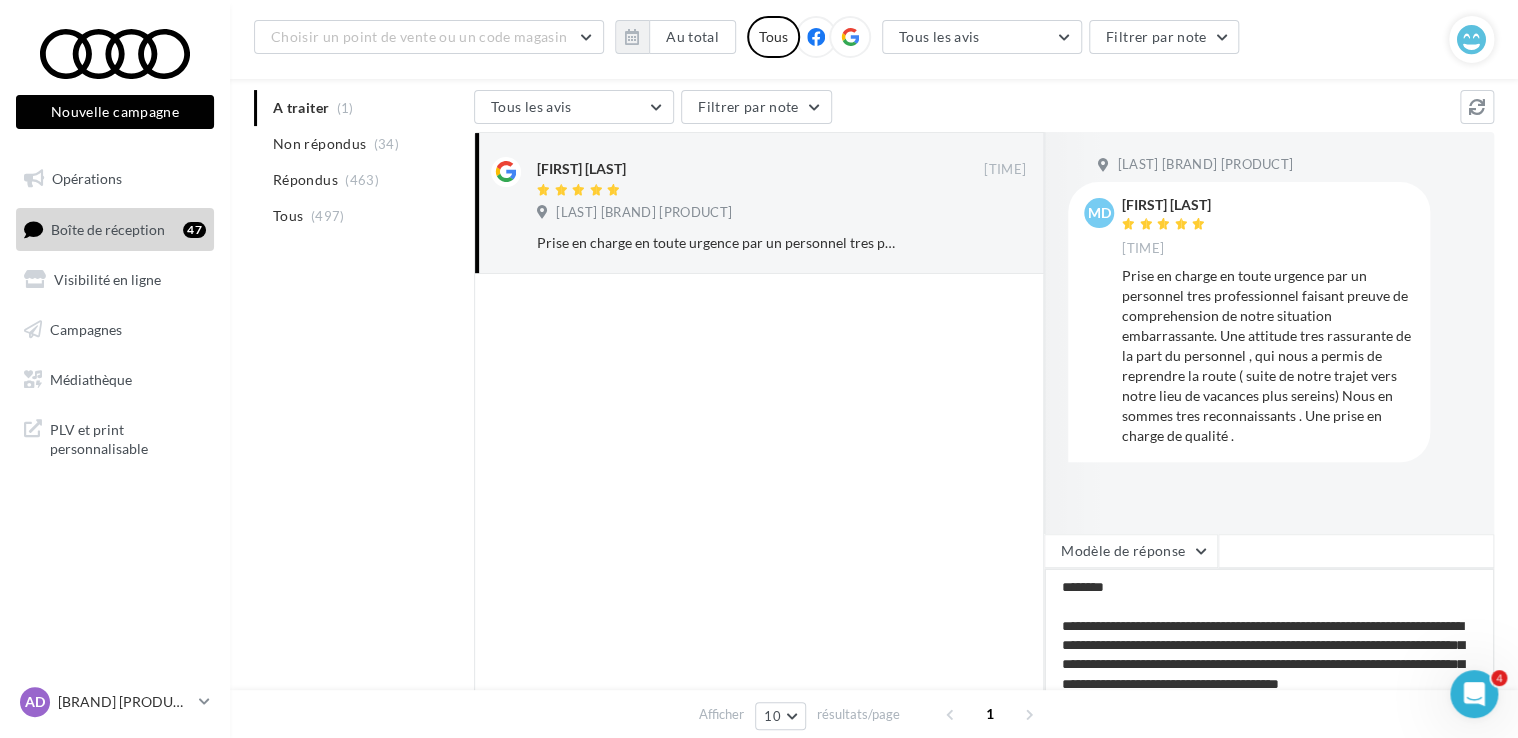 click on "**********" at bounding box center [1269, 630] 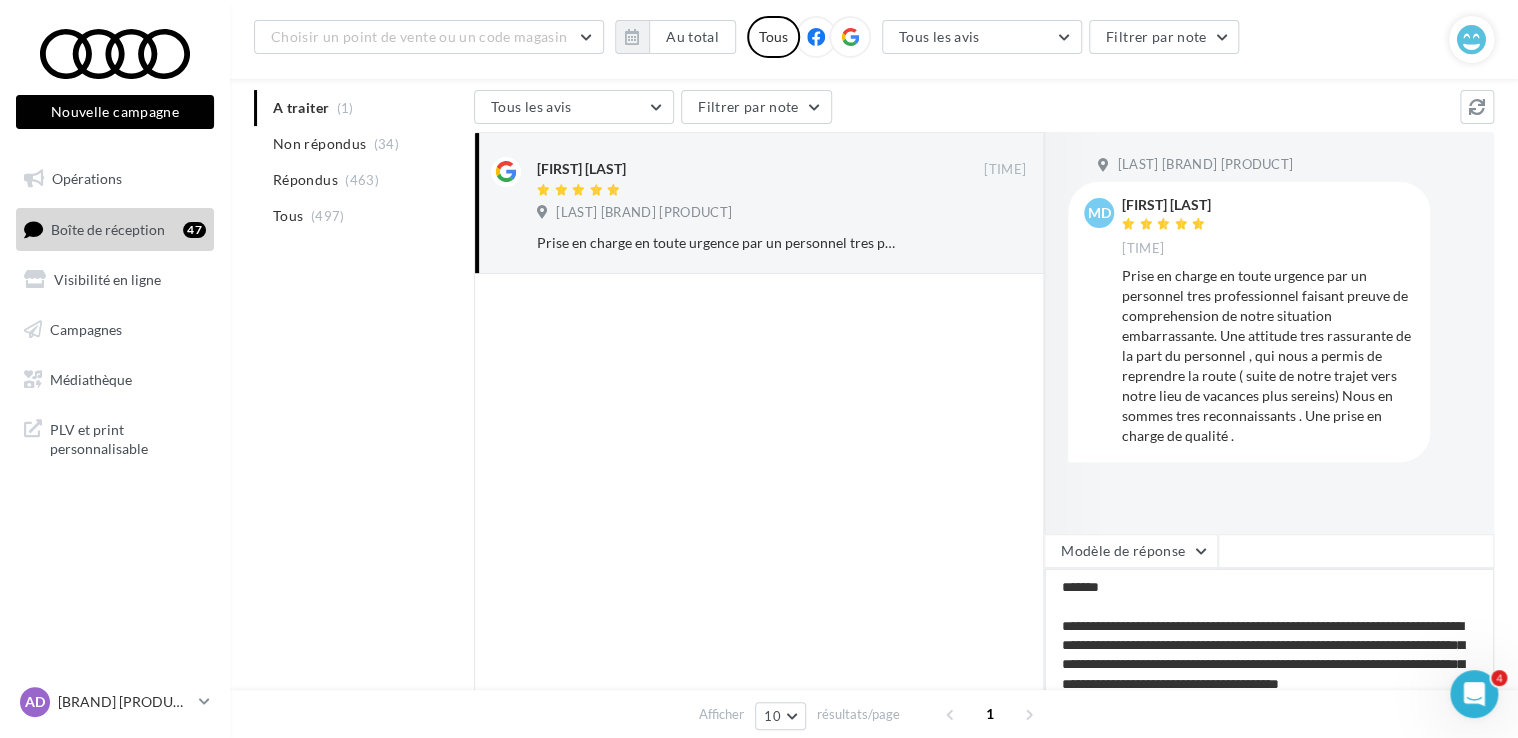 type on "**********" 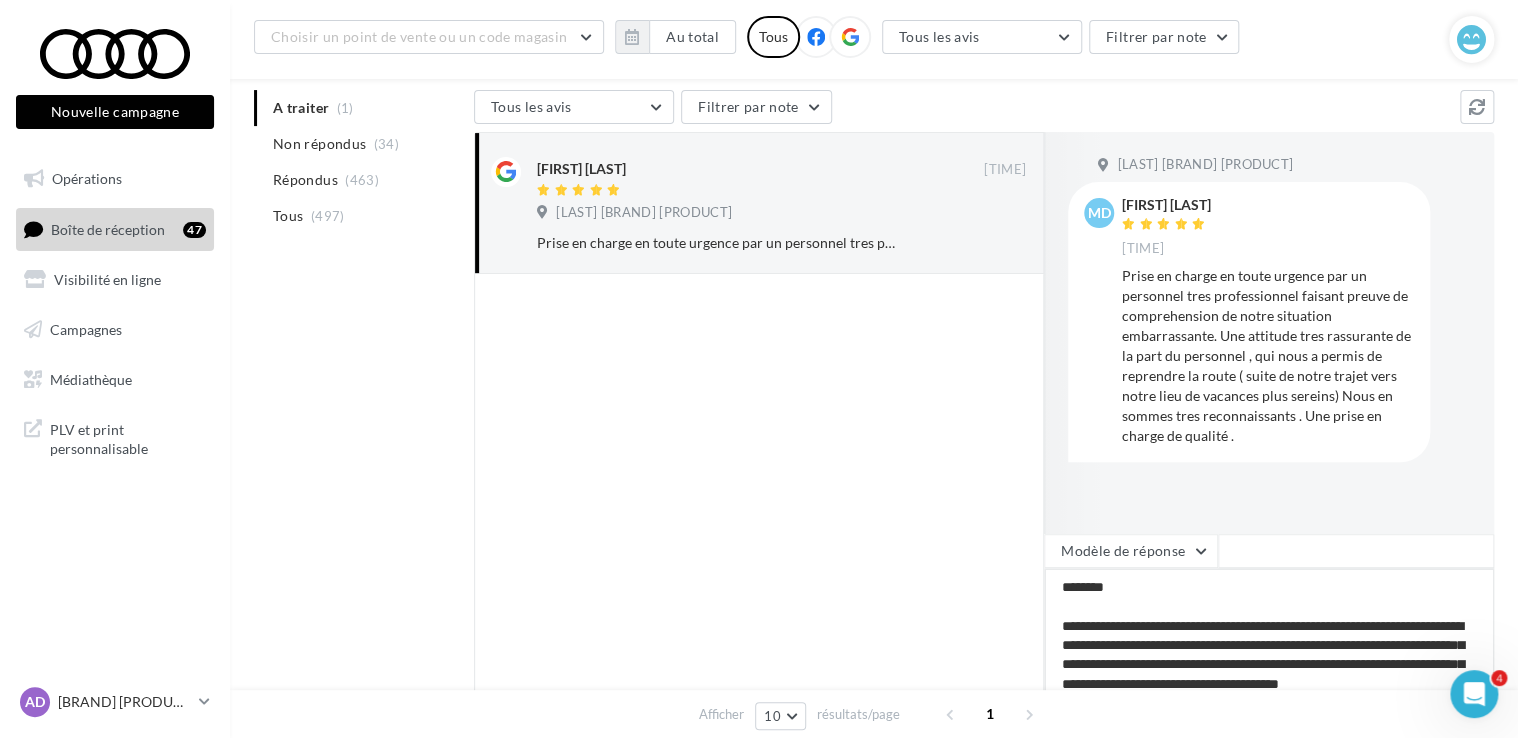 type on "**********" 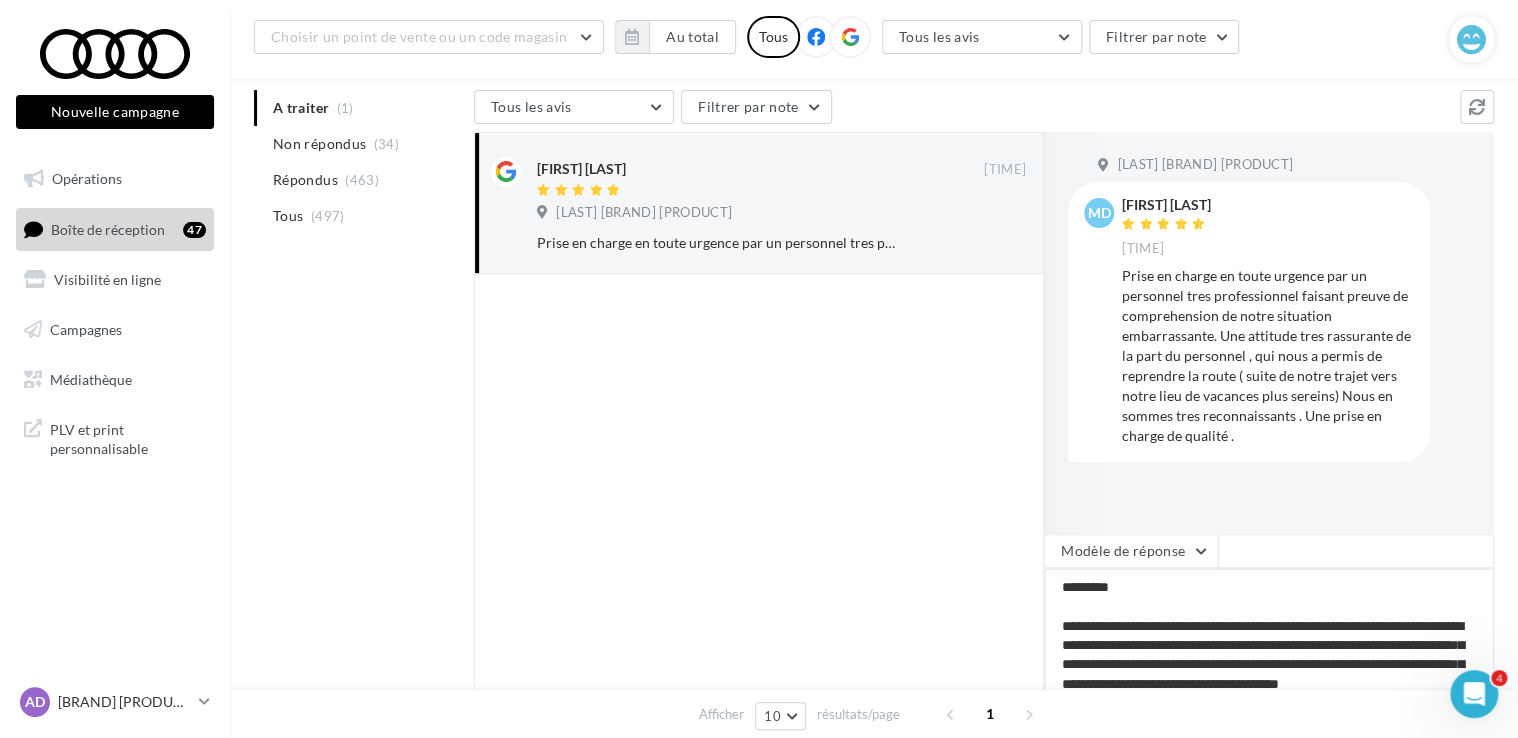 type on "**********" 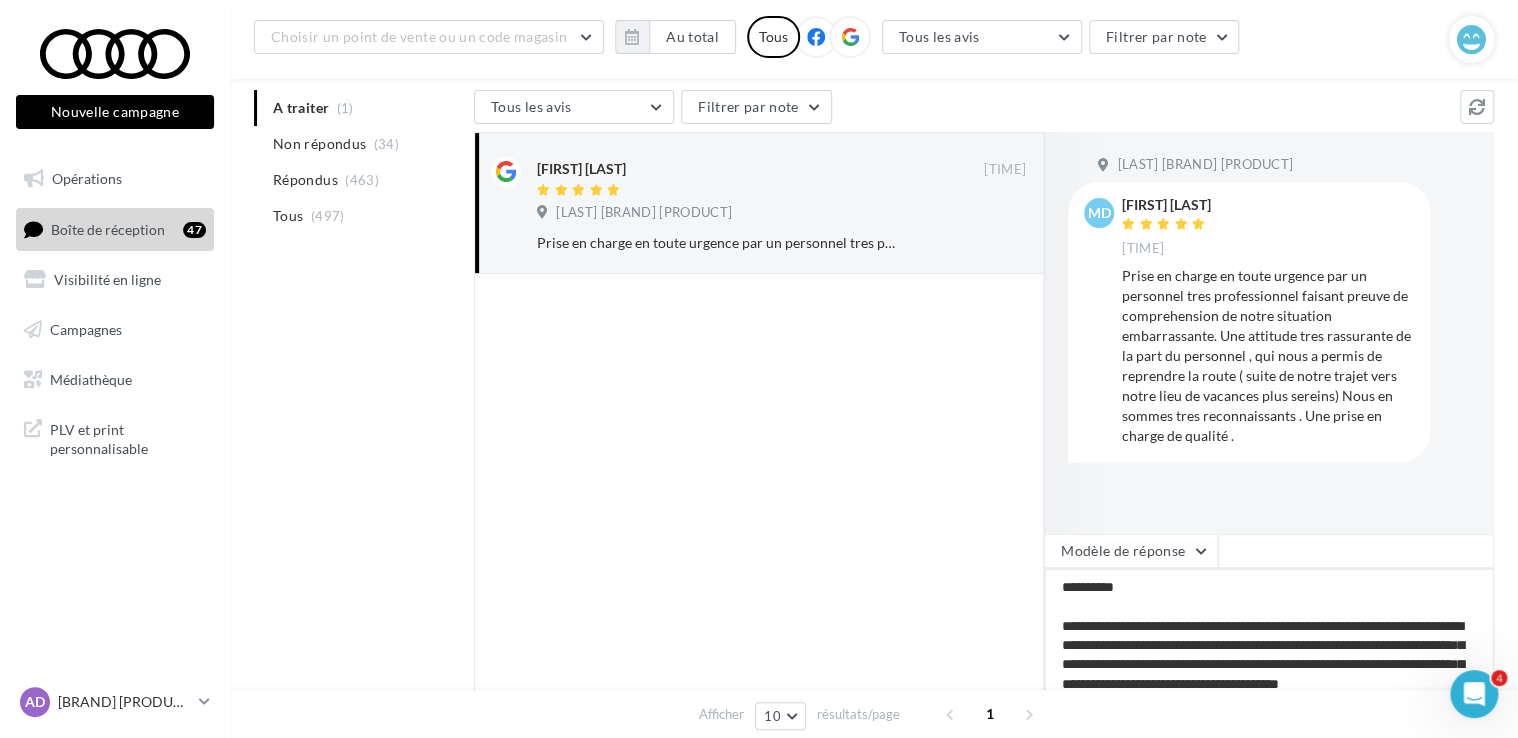 type on "**********" 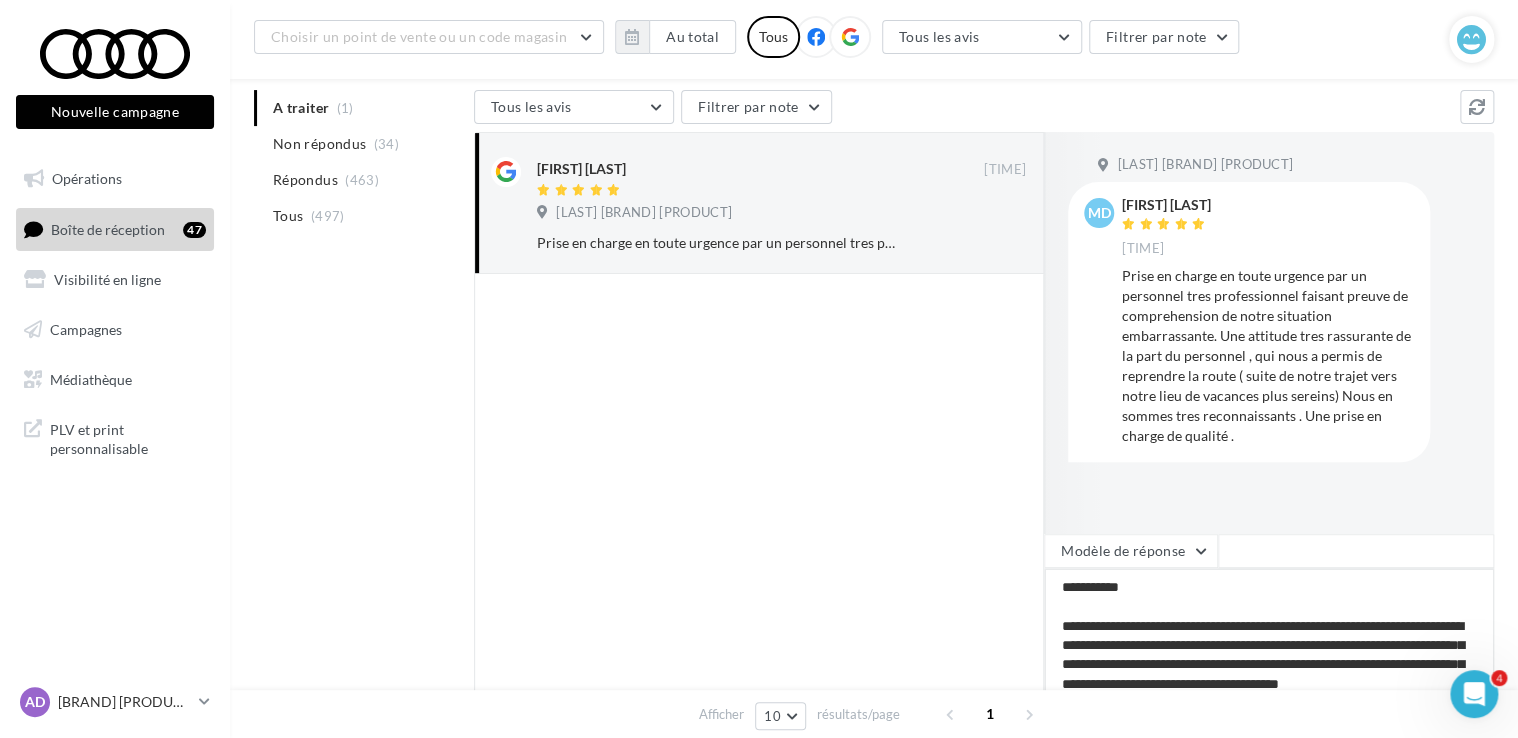 type on "**********" 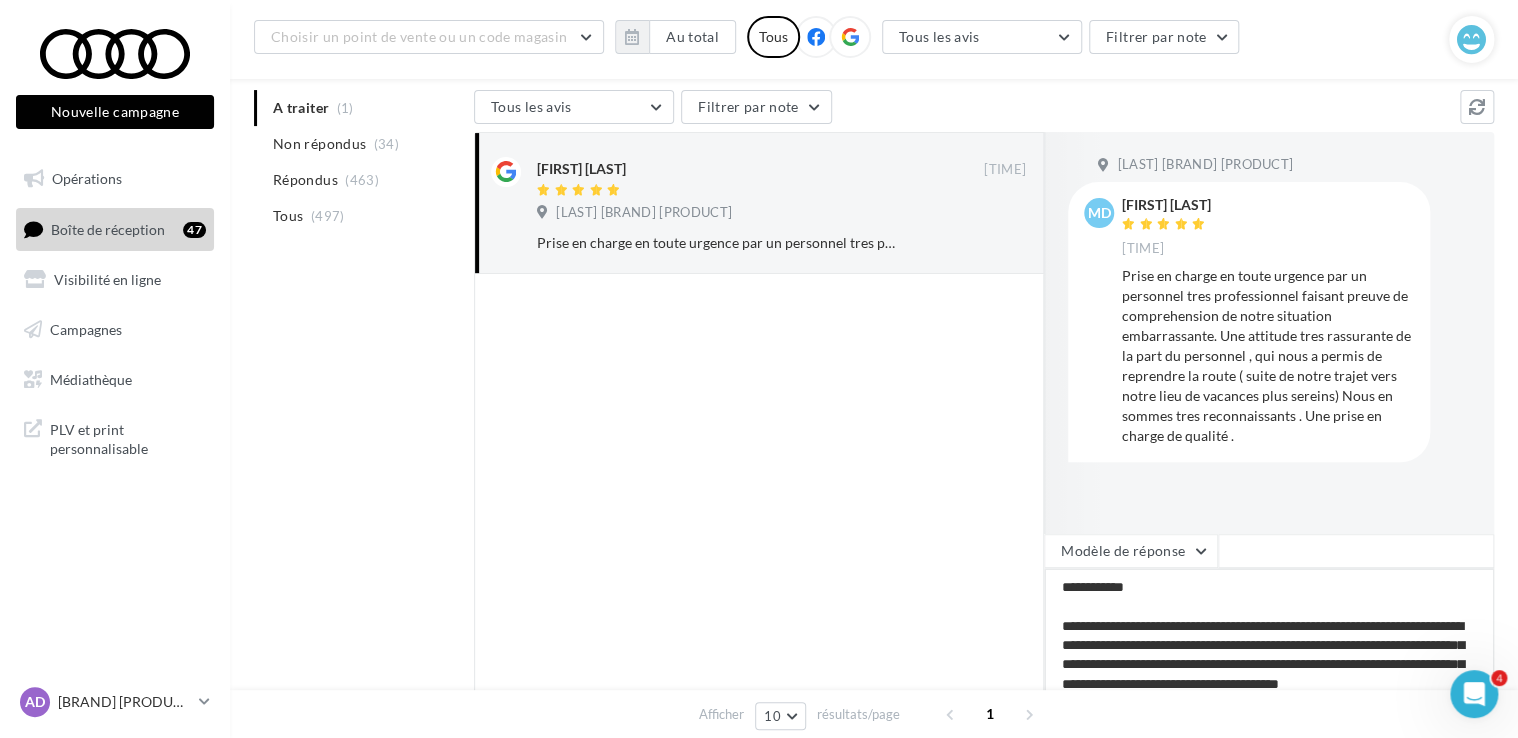 type on "**********" 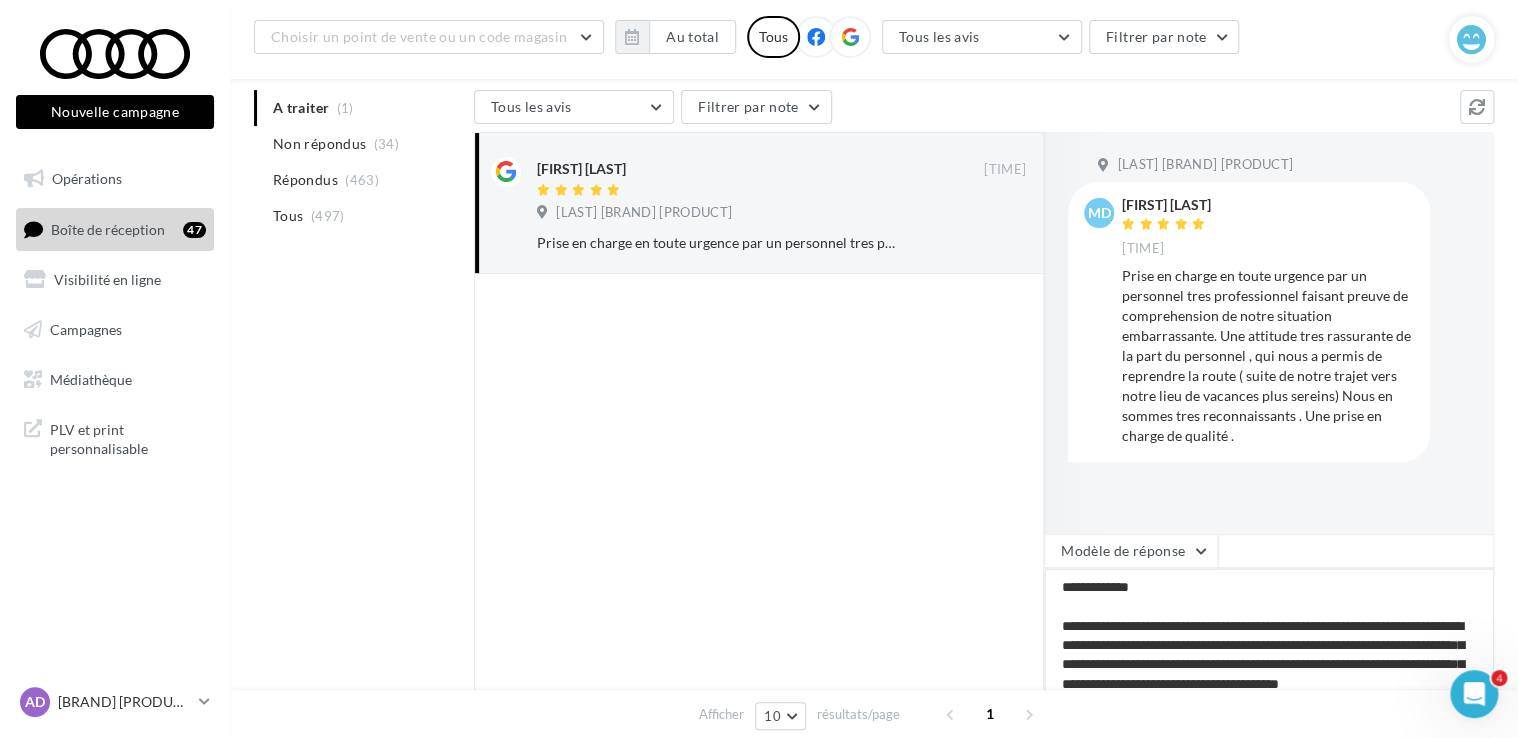 type on "**********" 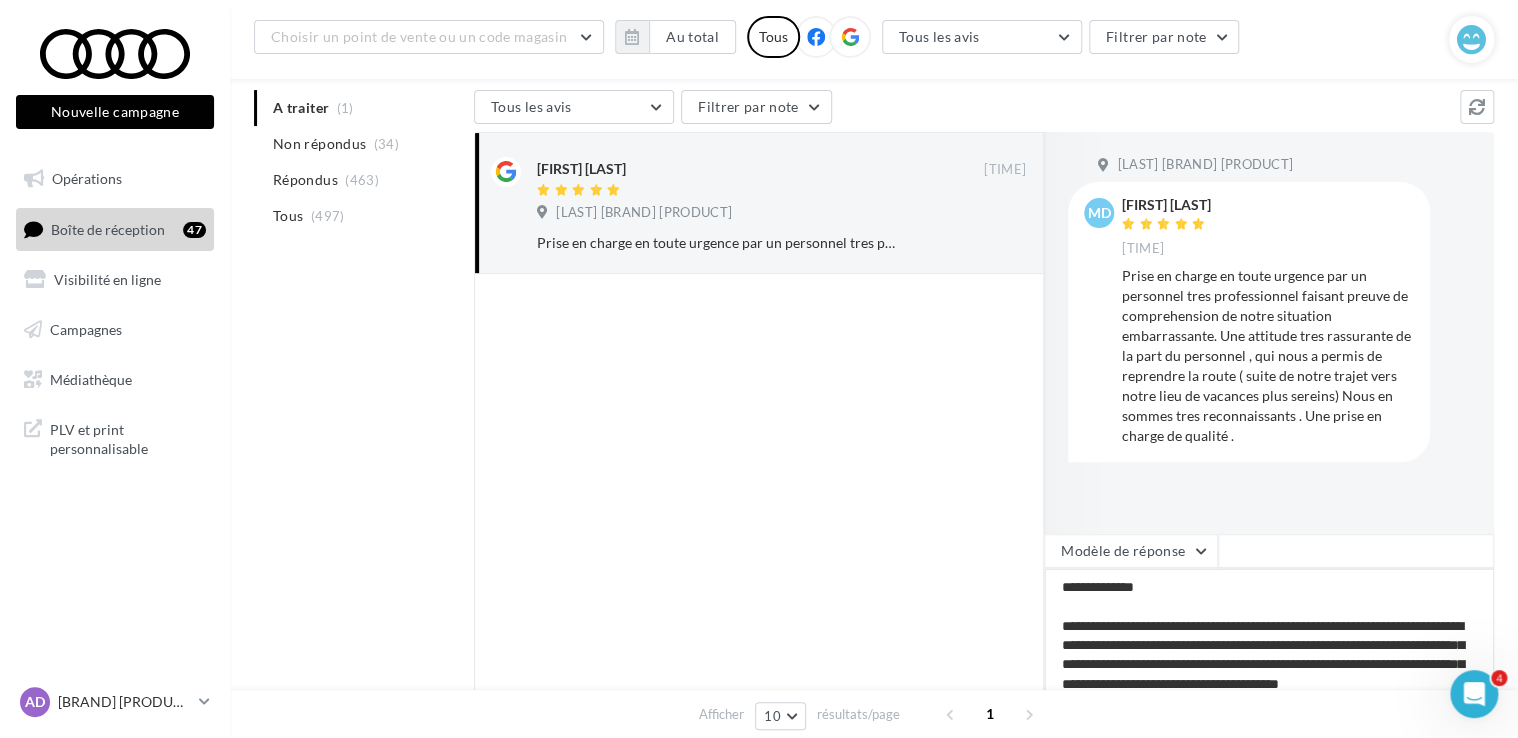 type on "**********" 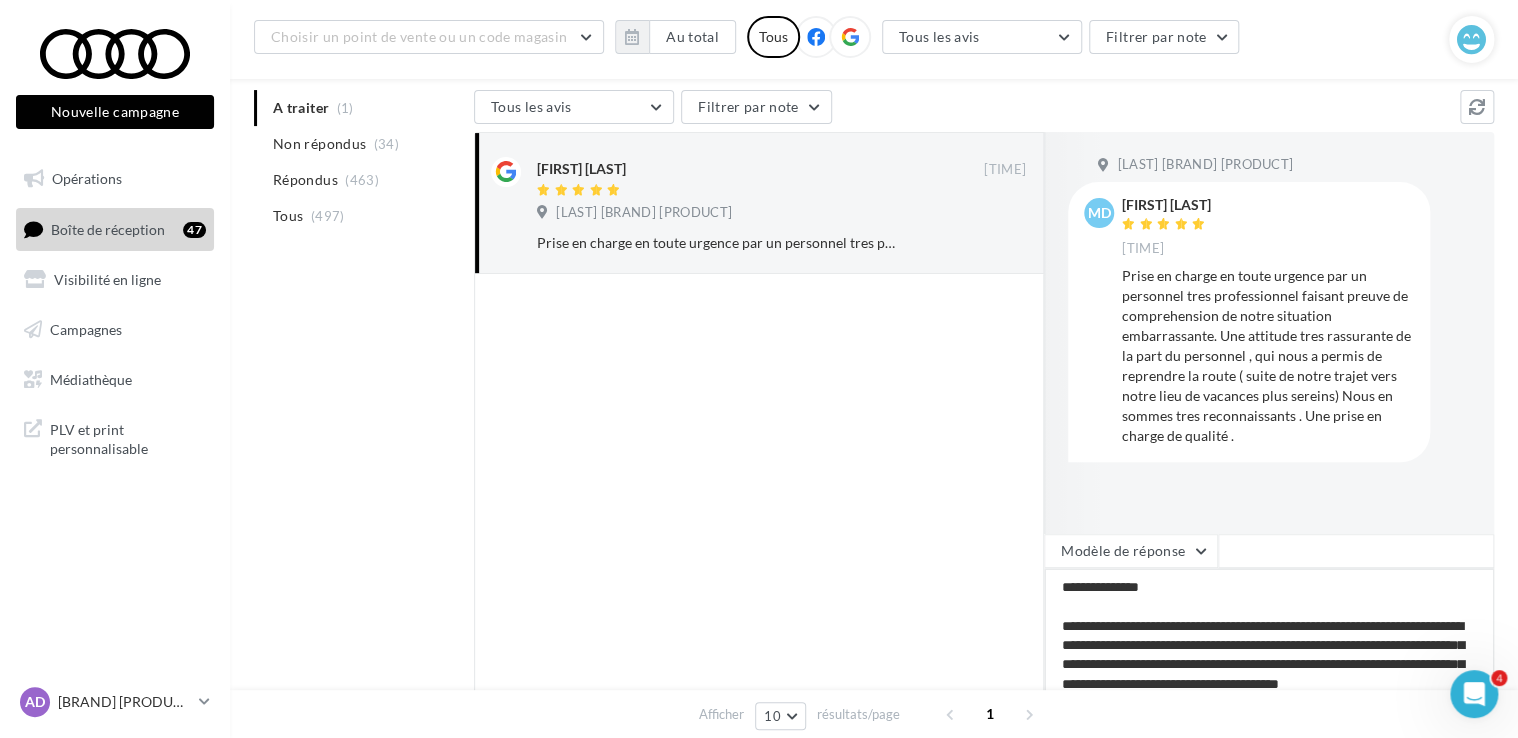 type on "**********" 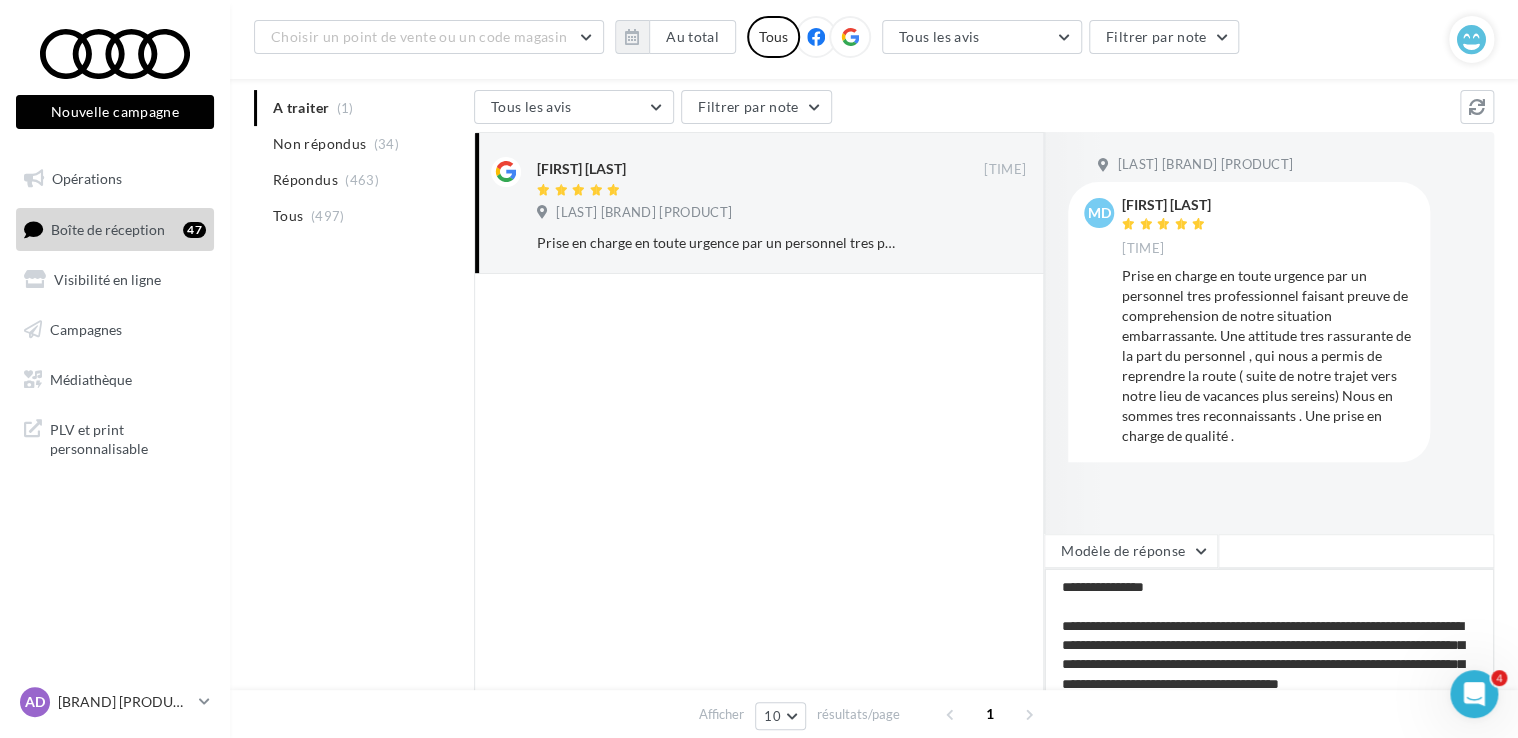 type on "**********" 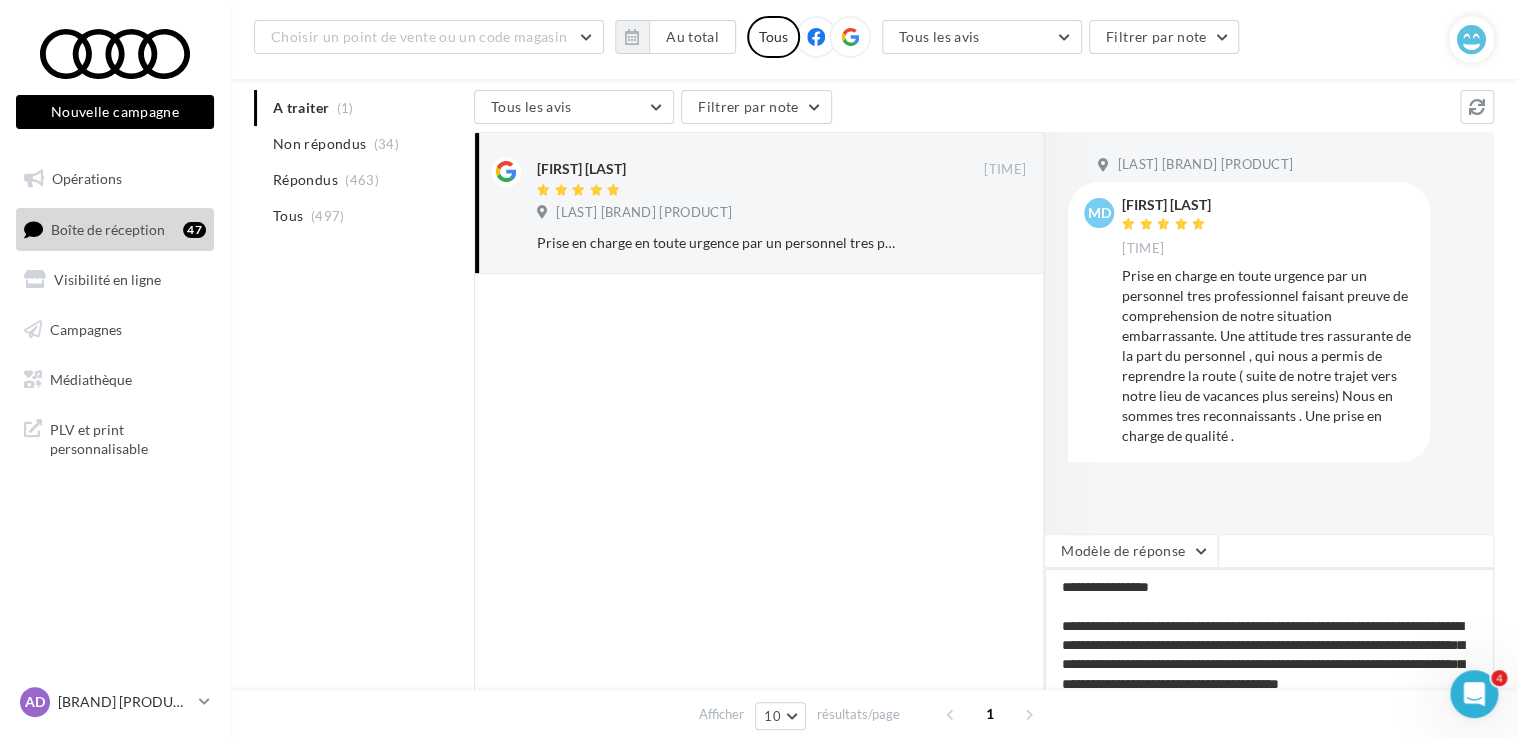 type on "**********" 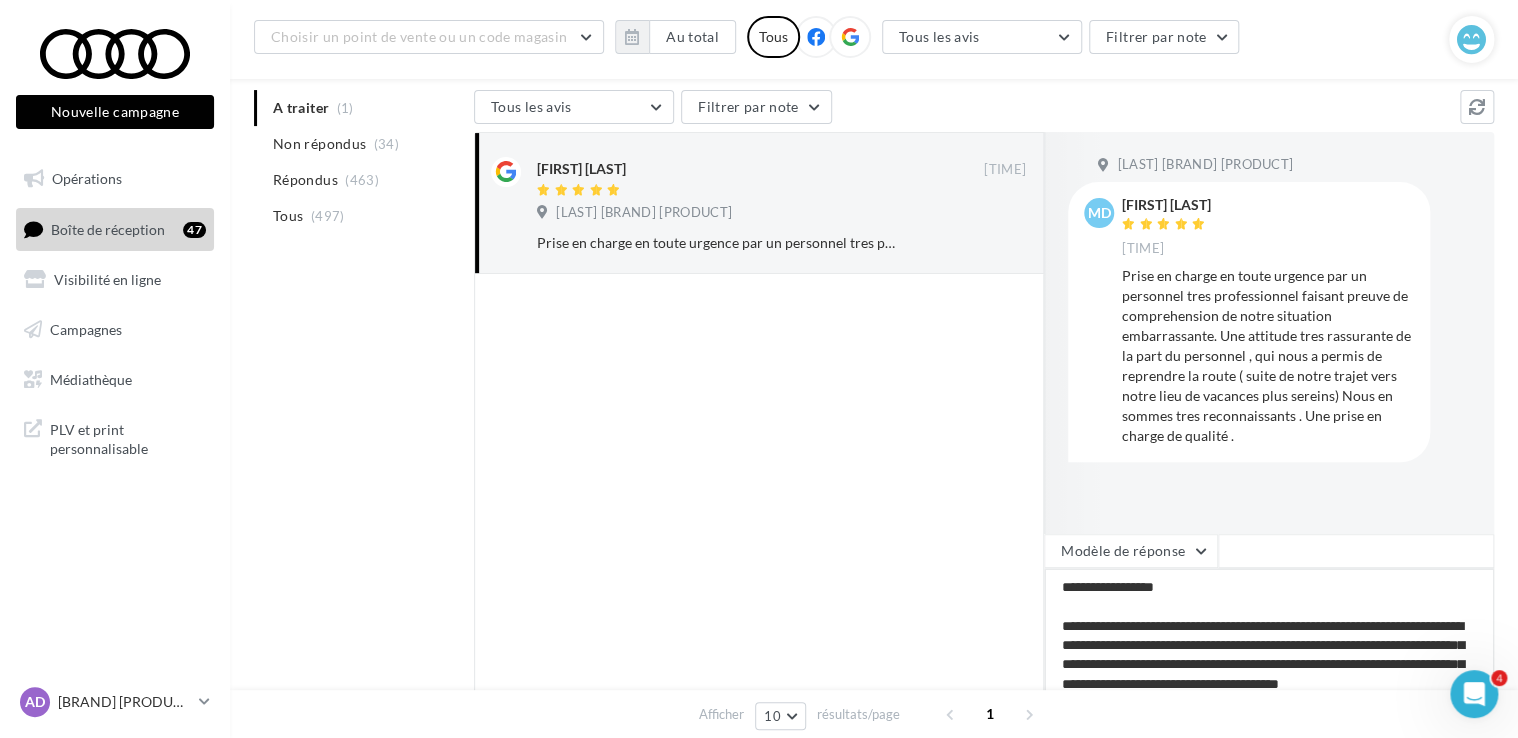 type on "**********" 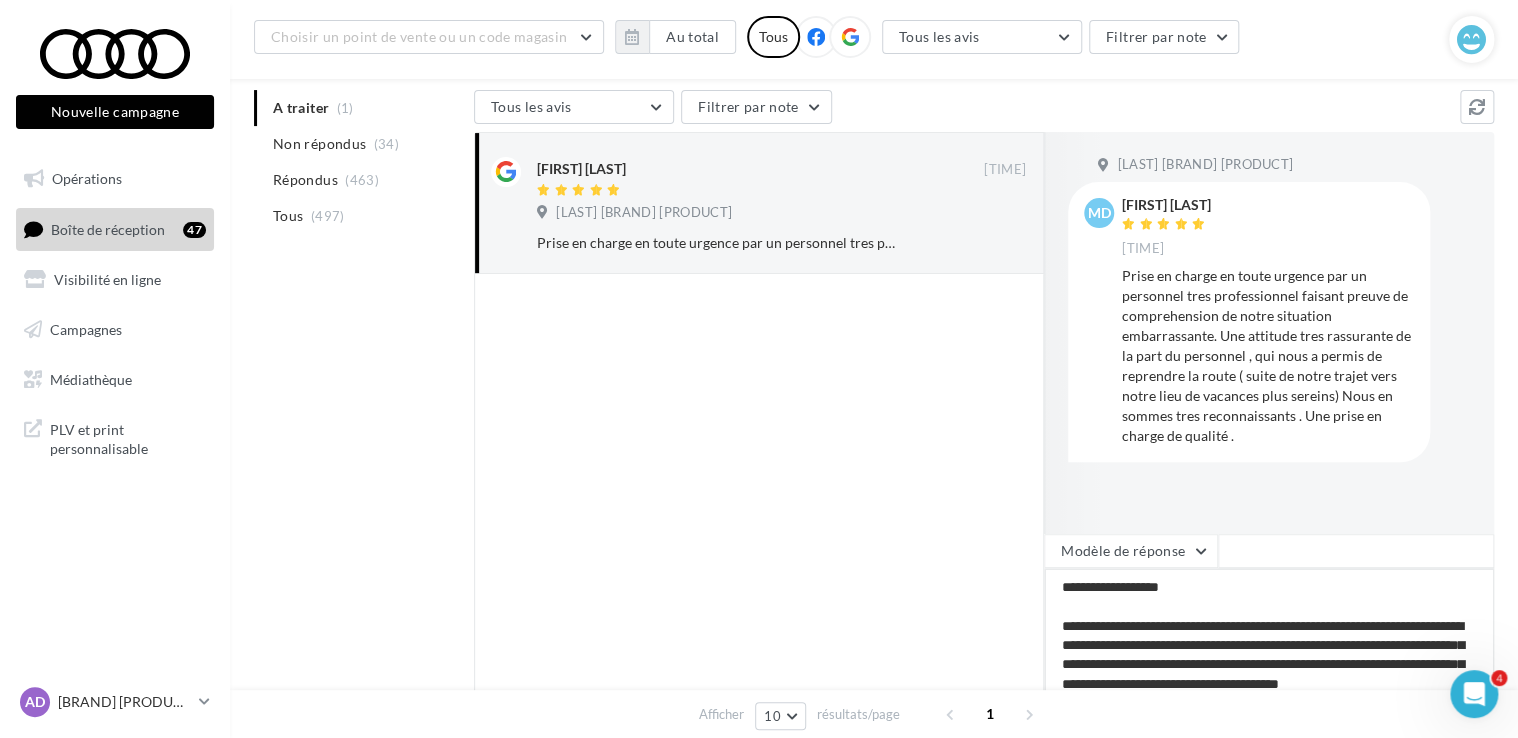 type on "**********" 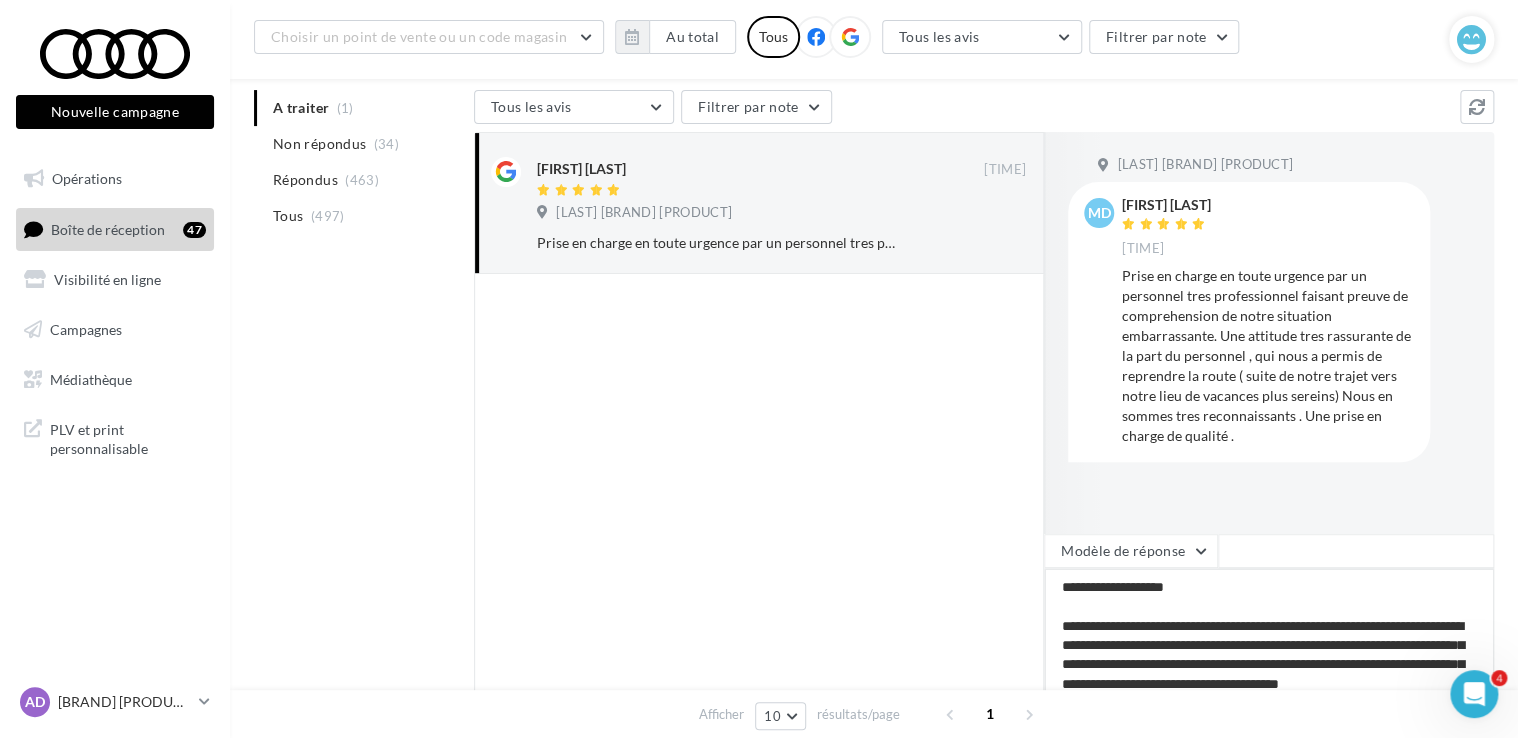 type on "**********" 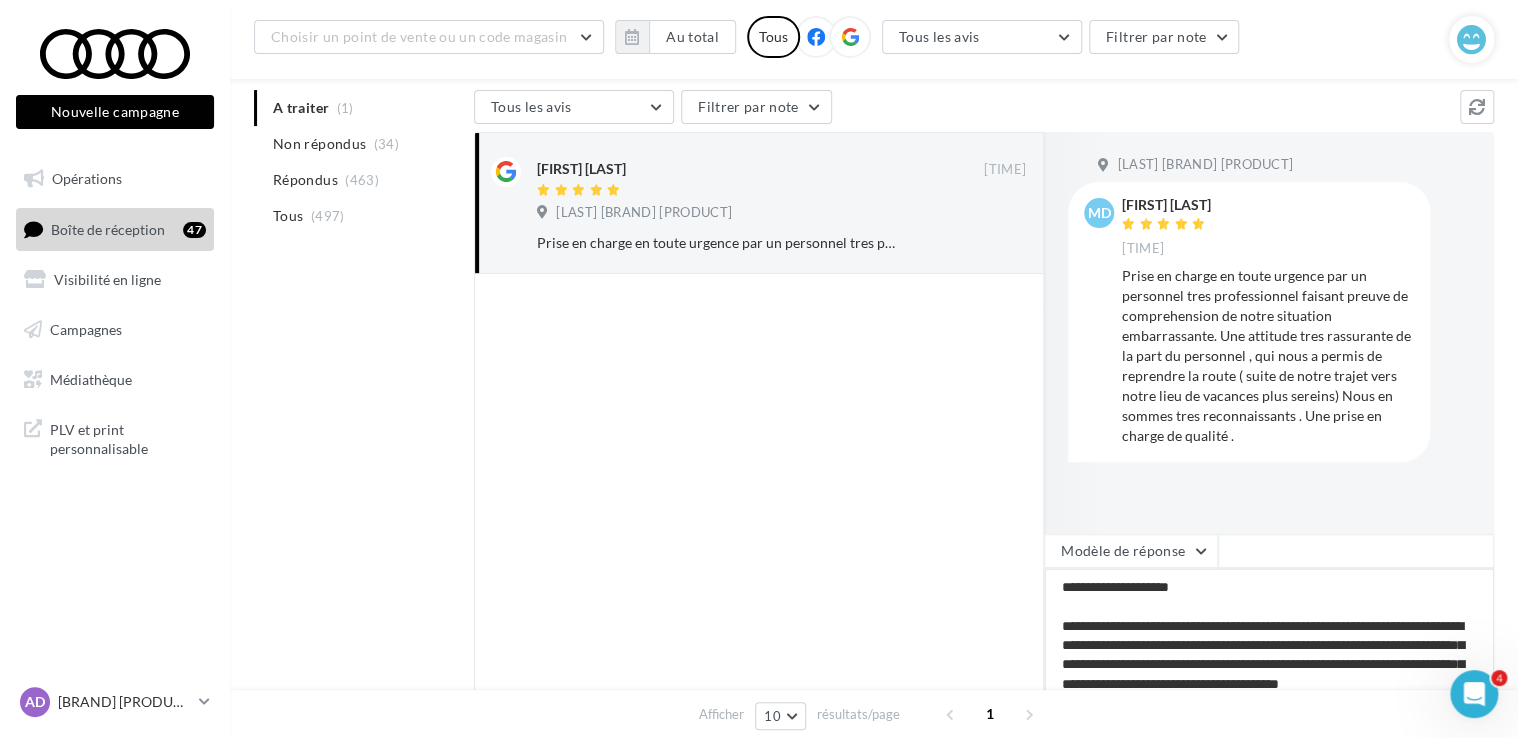 type on "**********" 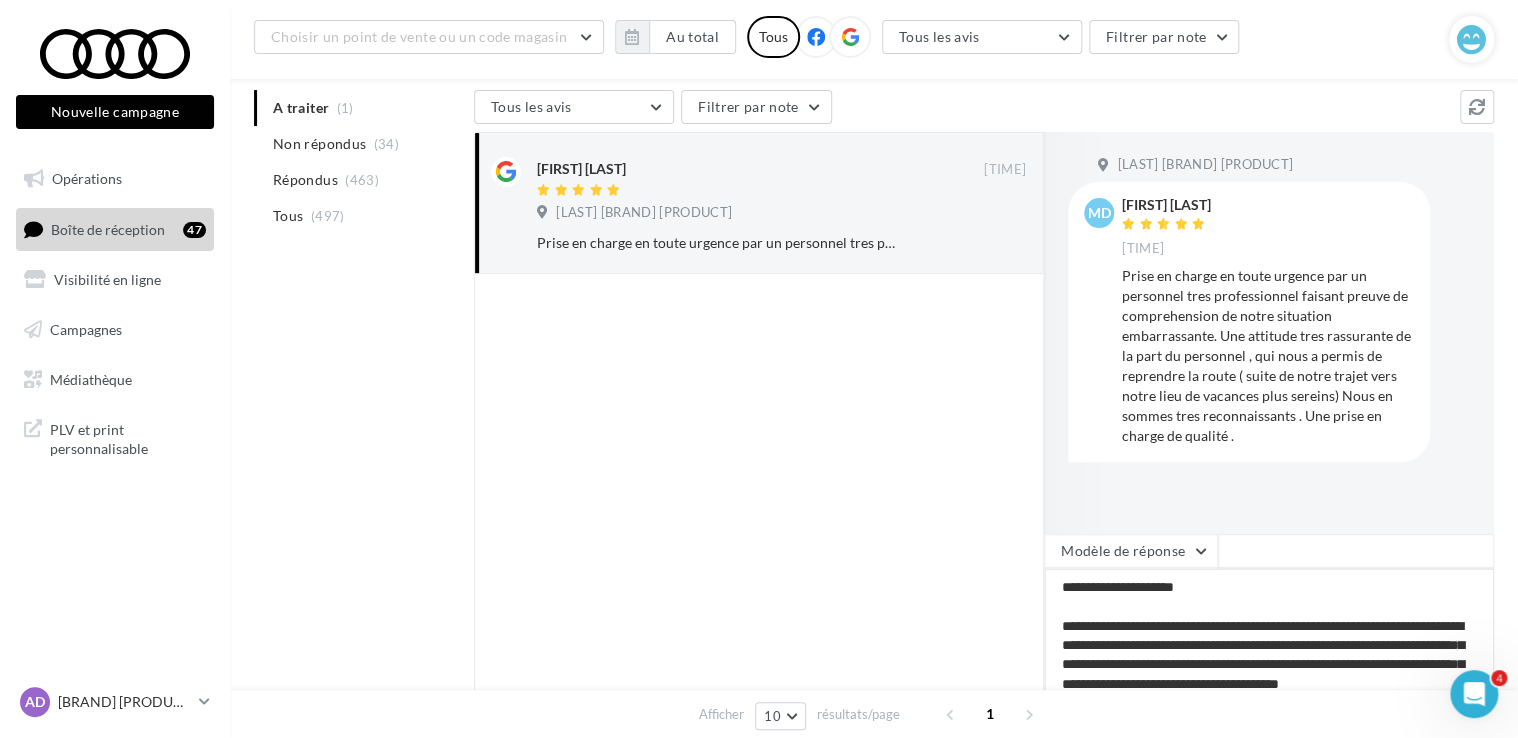type on "**********" 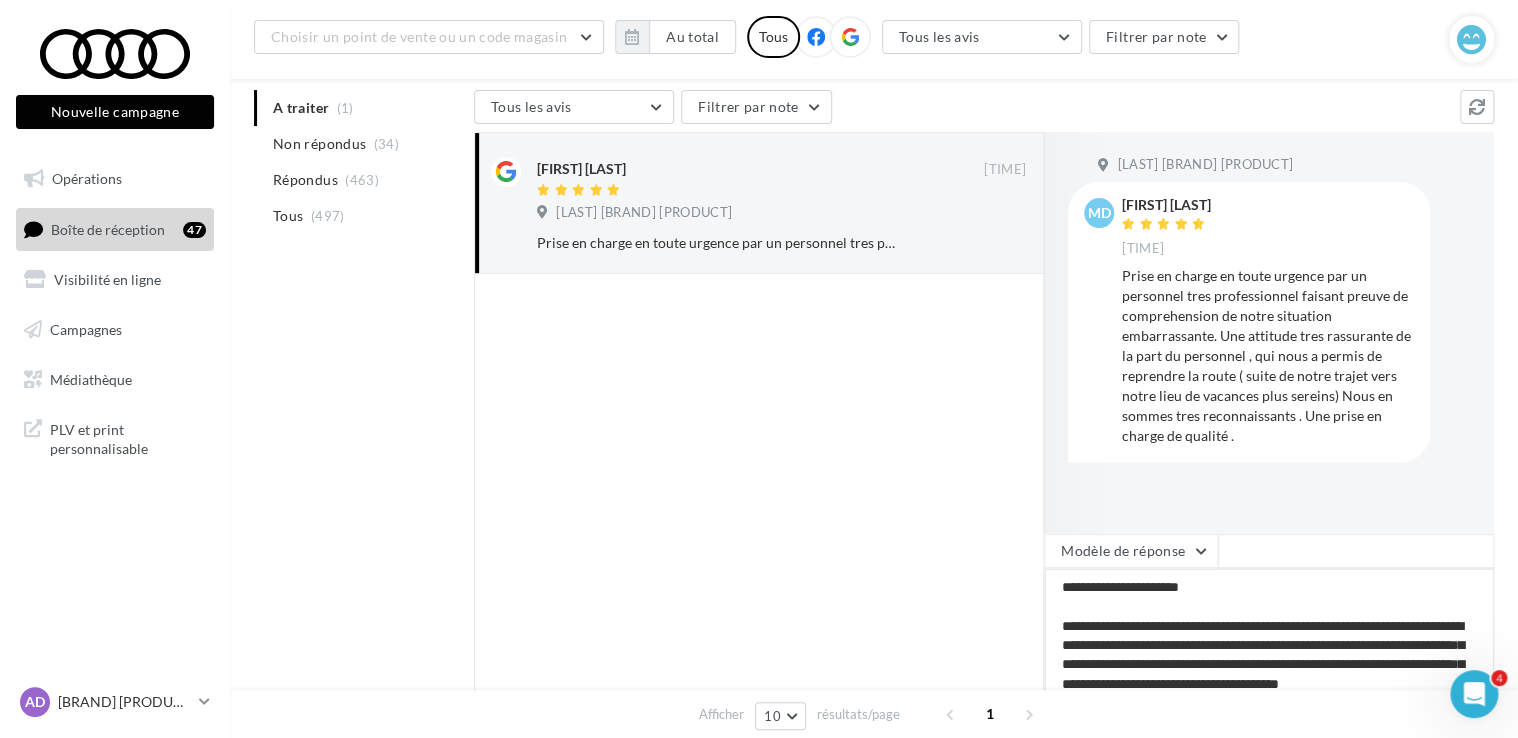 type on "**********" 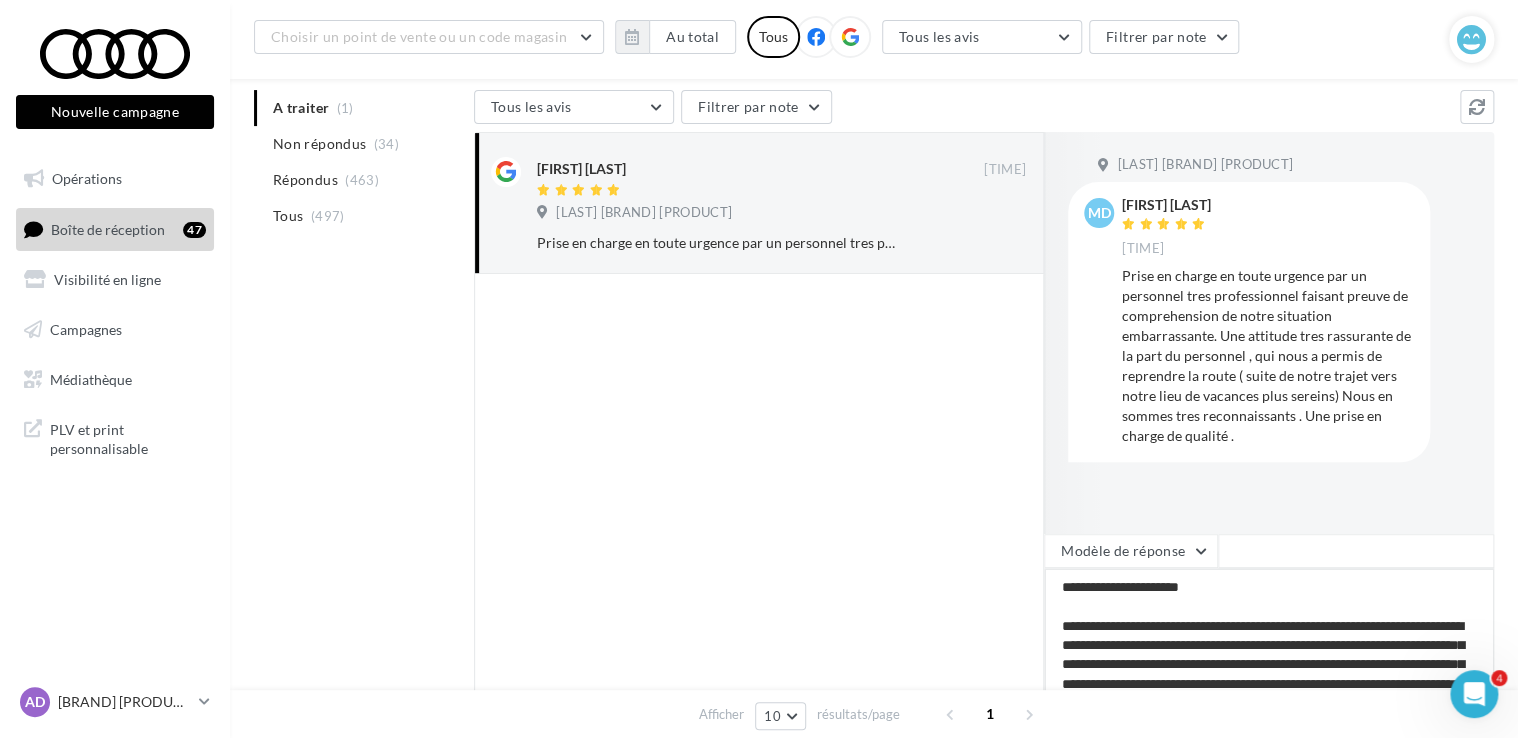 type on "**********" 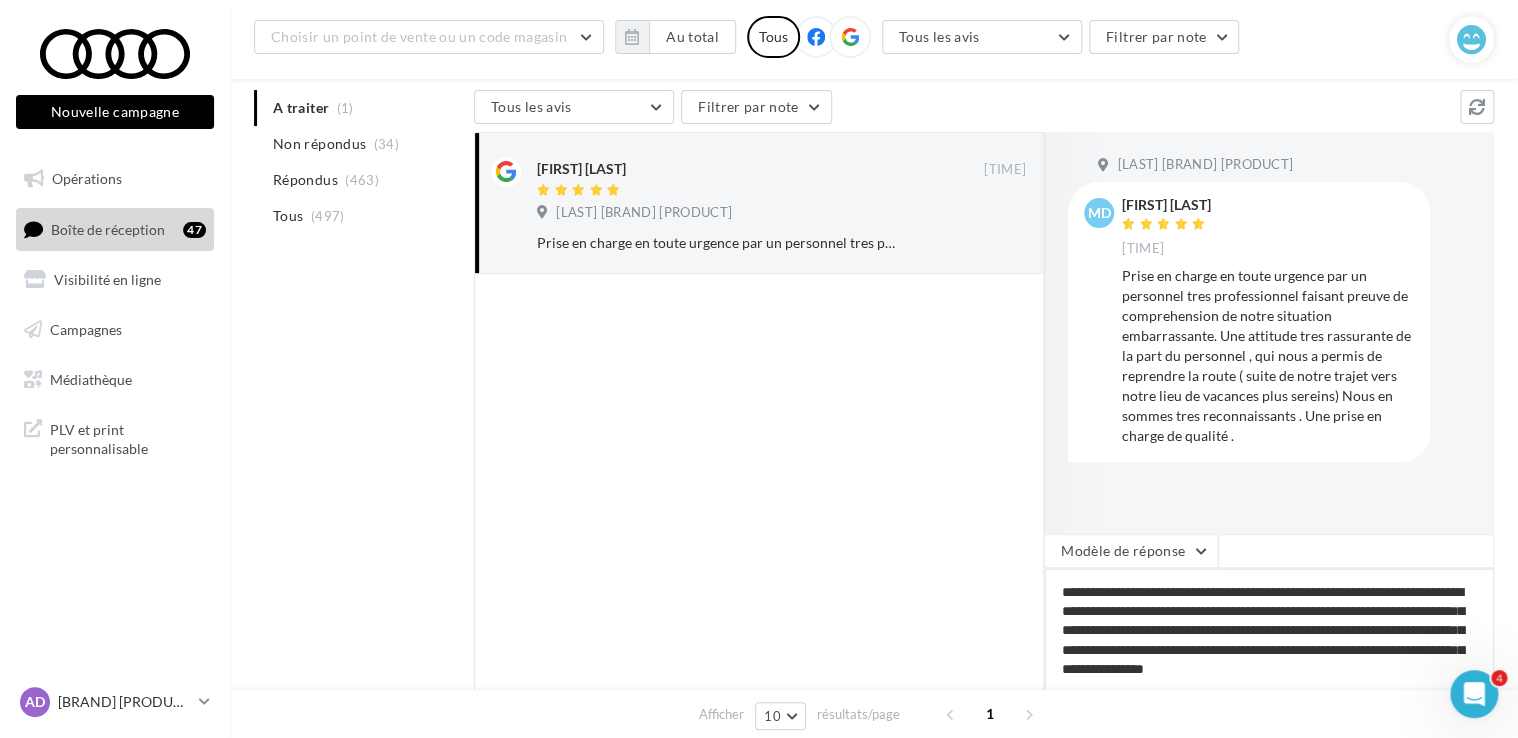 scroll, scrollTop: 0, scrollLeft: 0, axis: both 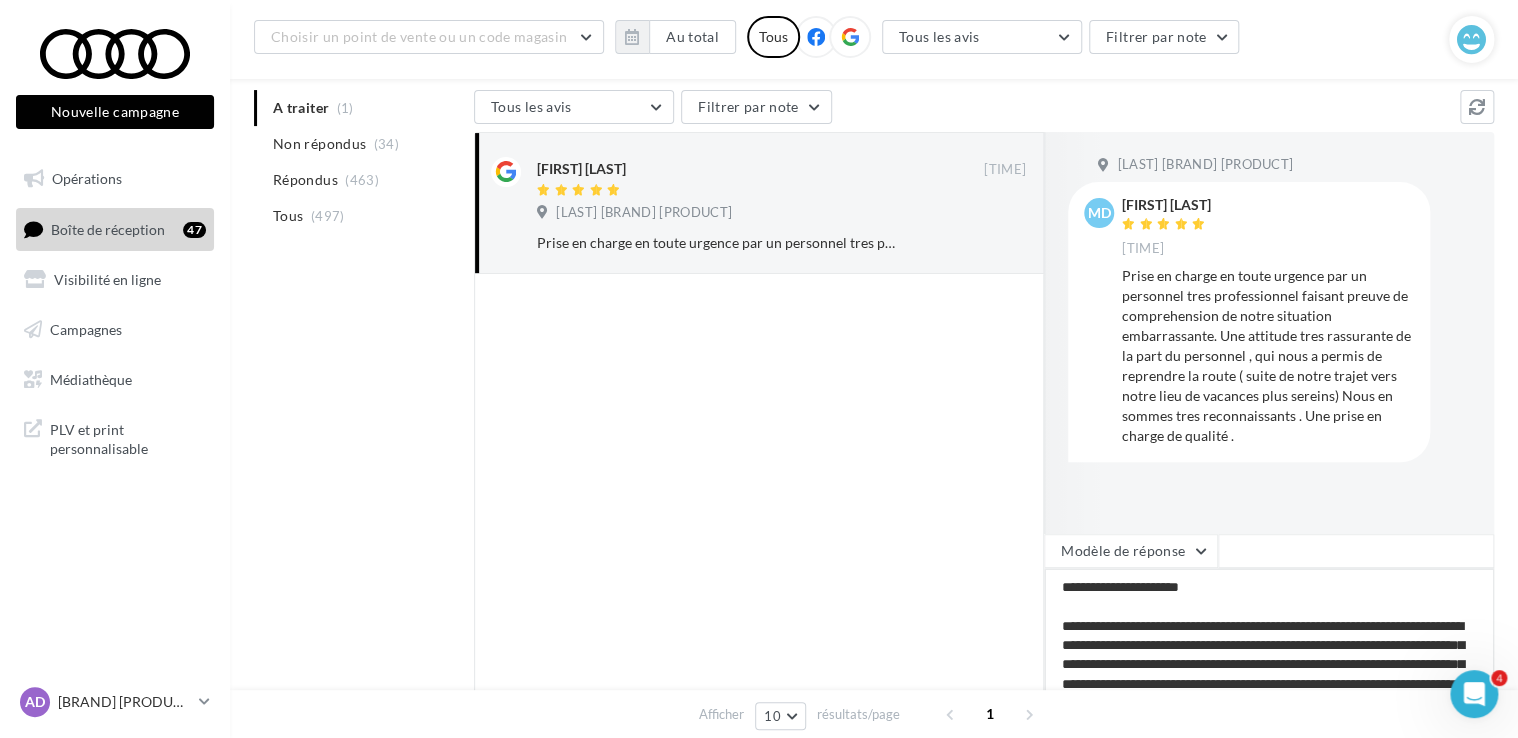 click on "**********" at bounding box center [1269, 630] 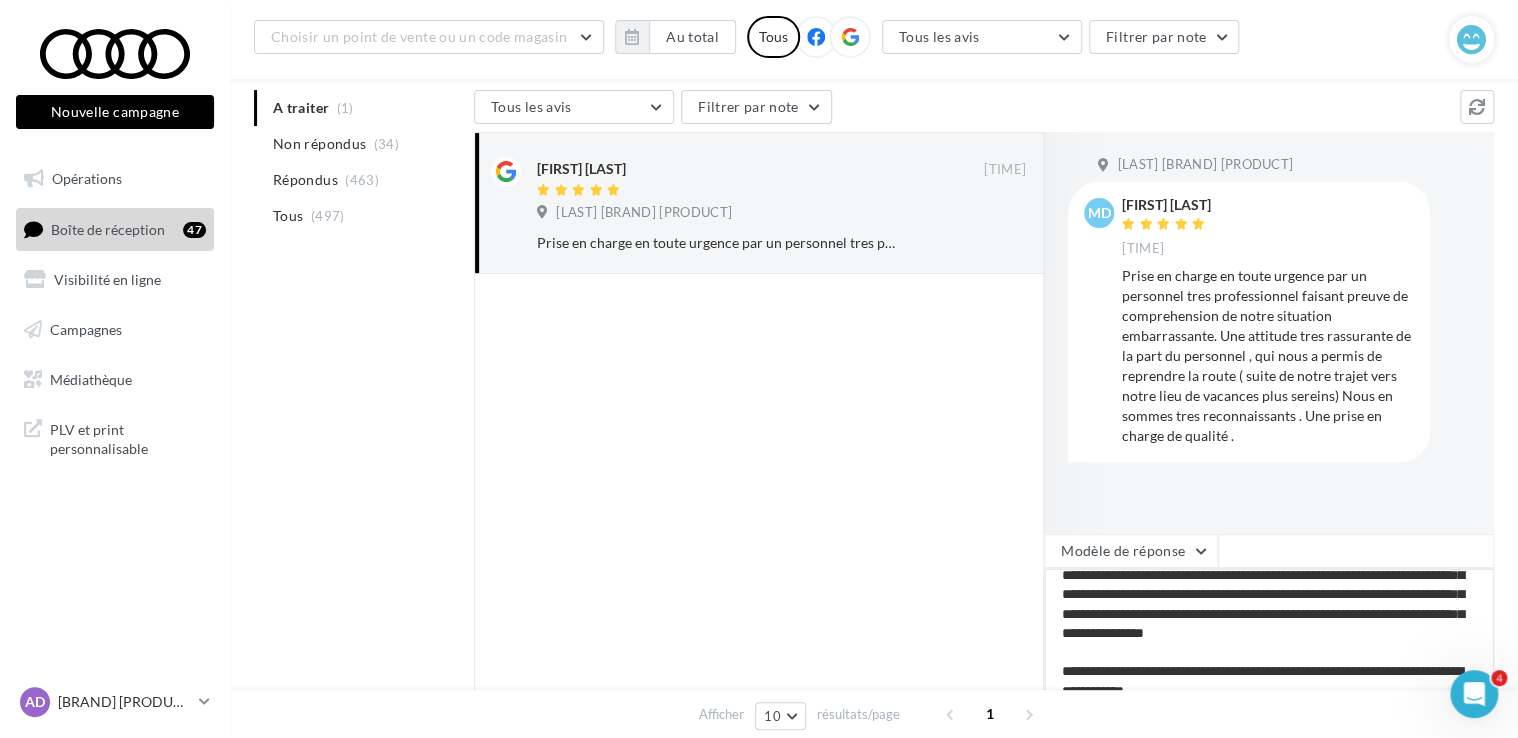 scroll, scrollTop: 100, scrollLeft: 0, axis: vertical 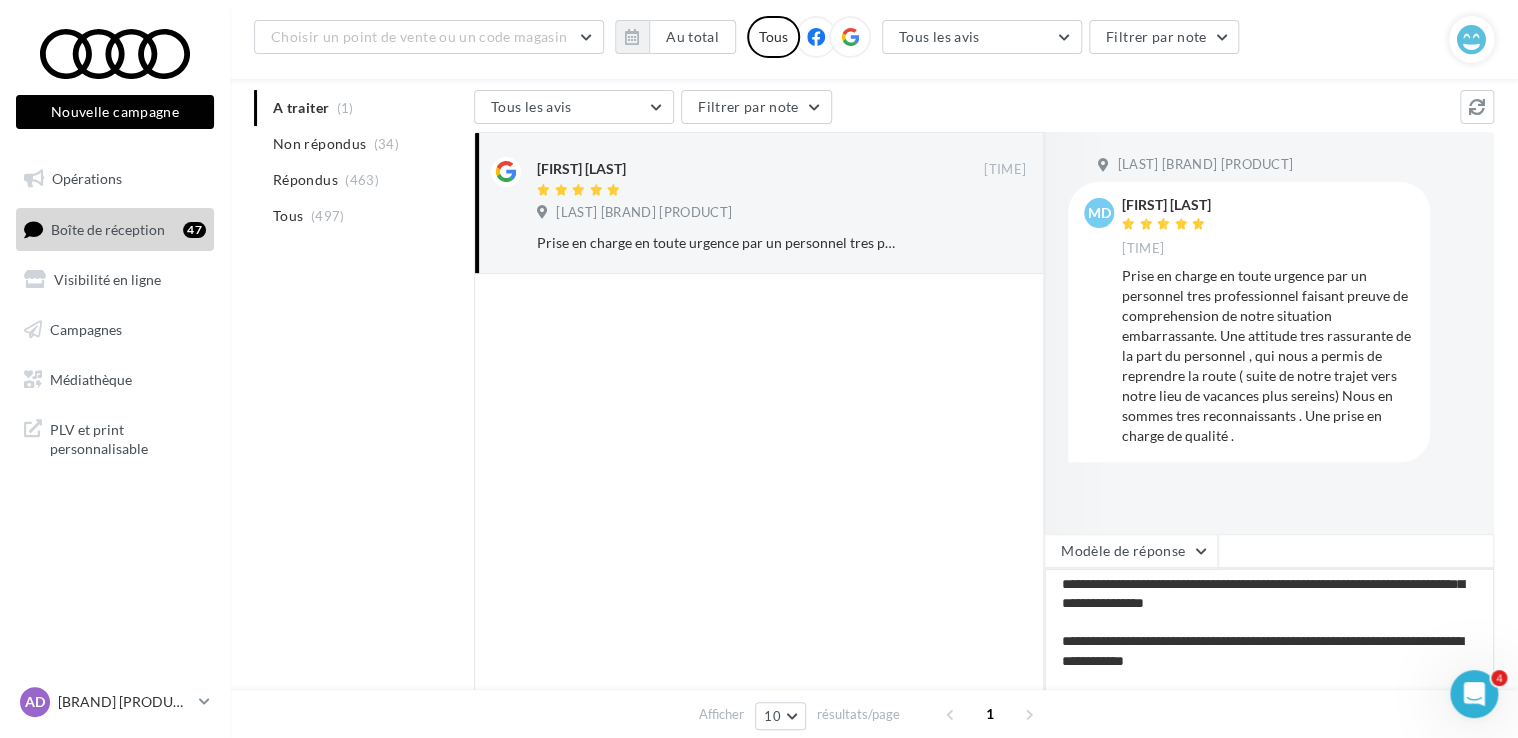 click on "**********" at bounding box center (1269, 630) 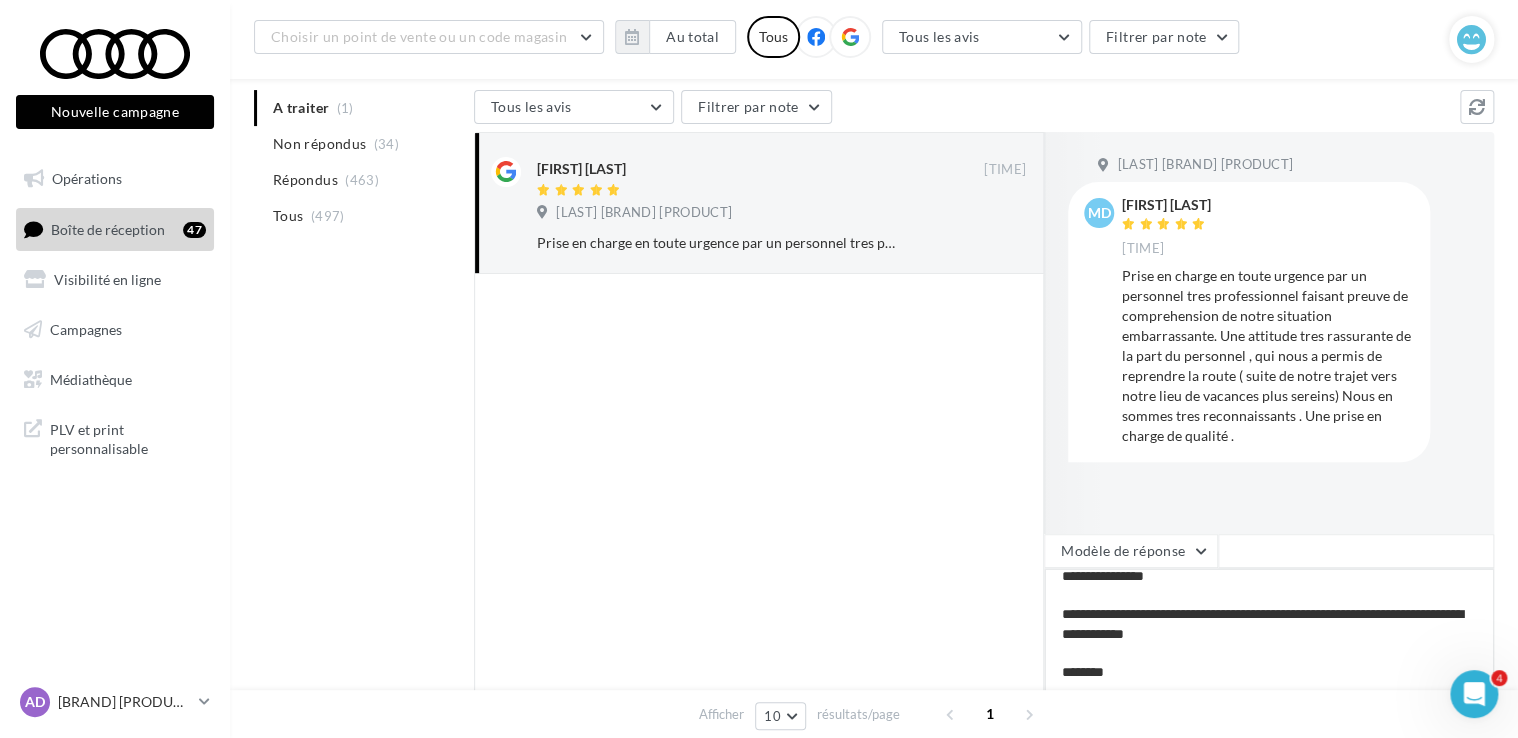 click on "**********" at bounding box center [1269, 630] 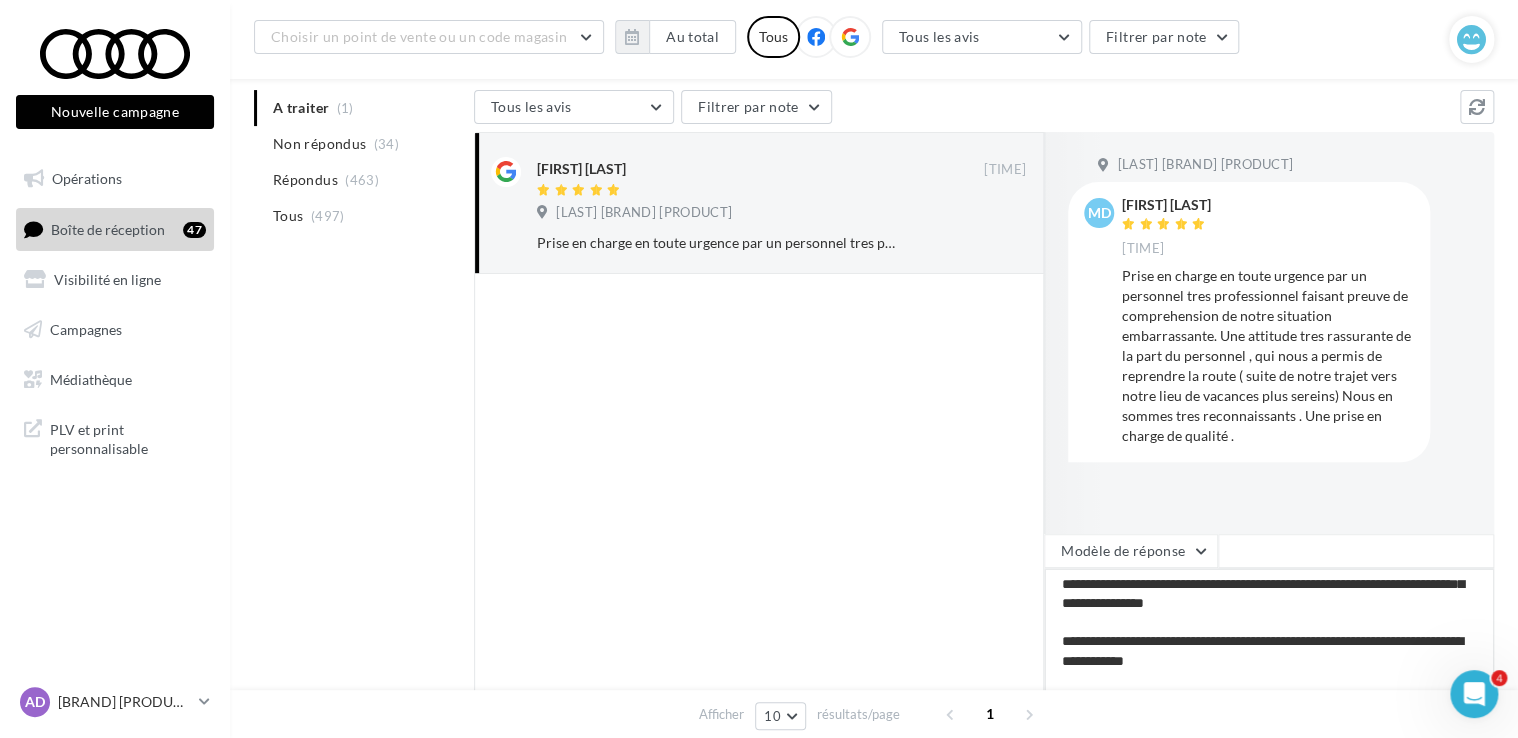 scroll, scrollTop: 145, scrollLeft: 0, axis: vertical 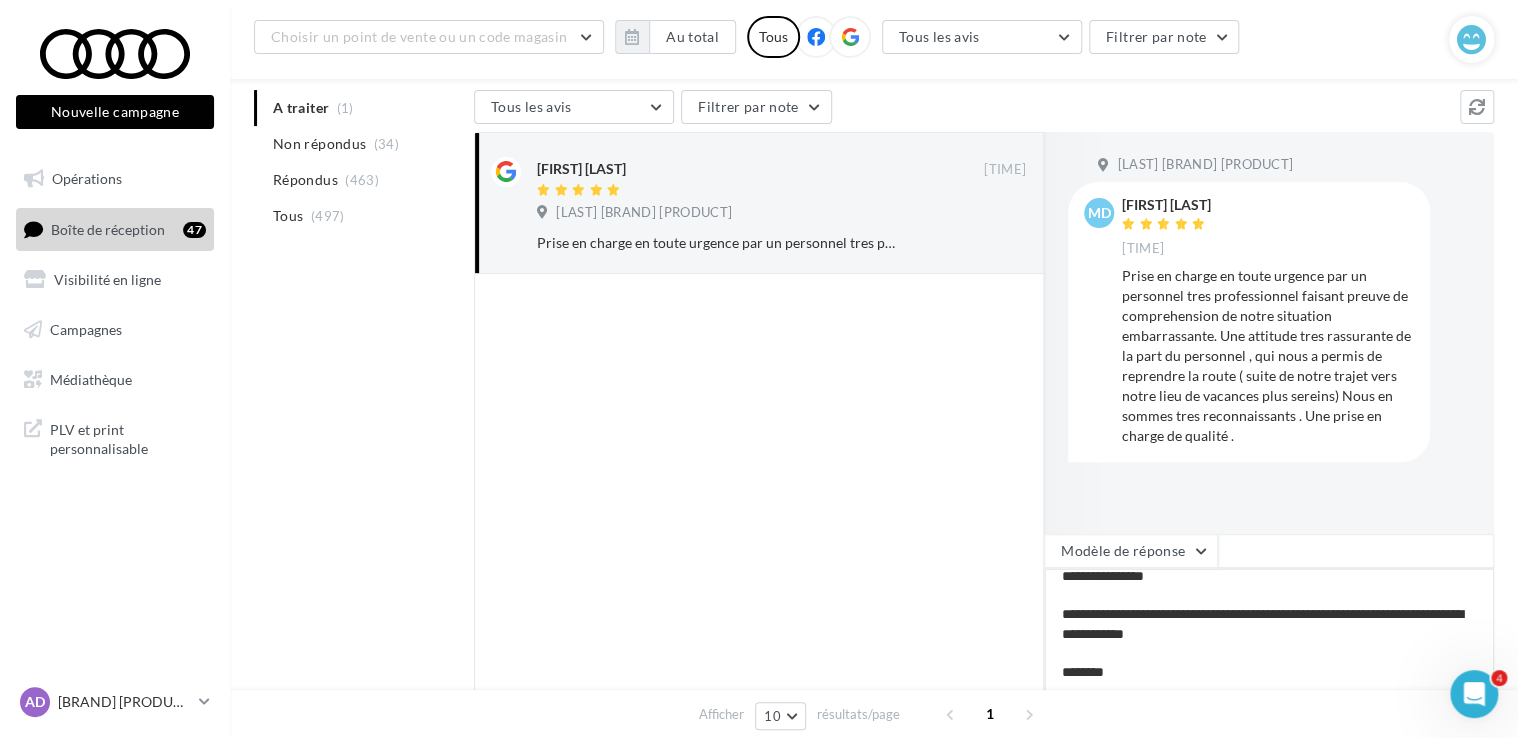 type on "**********" 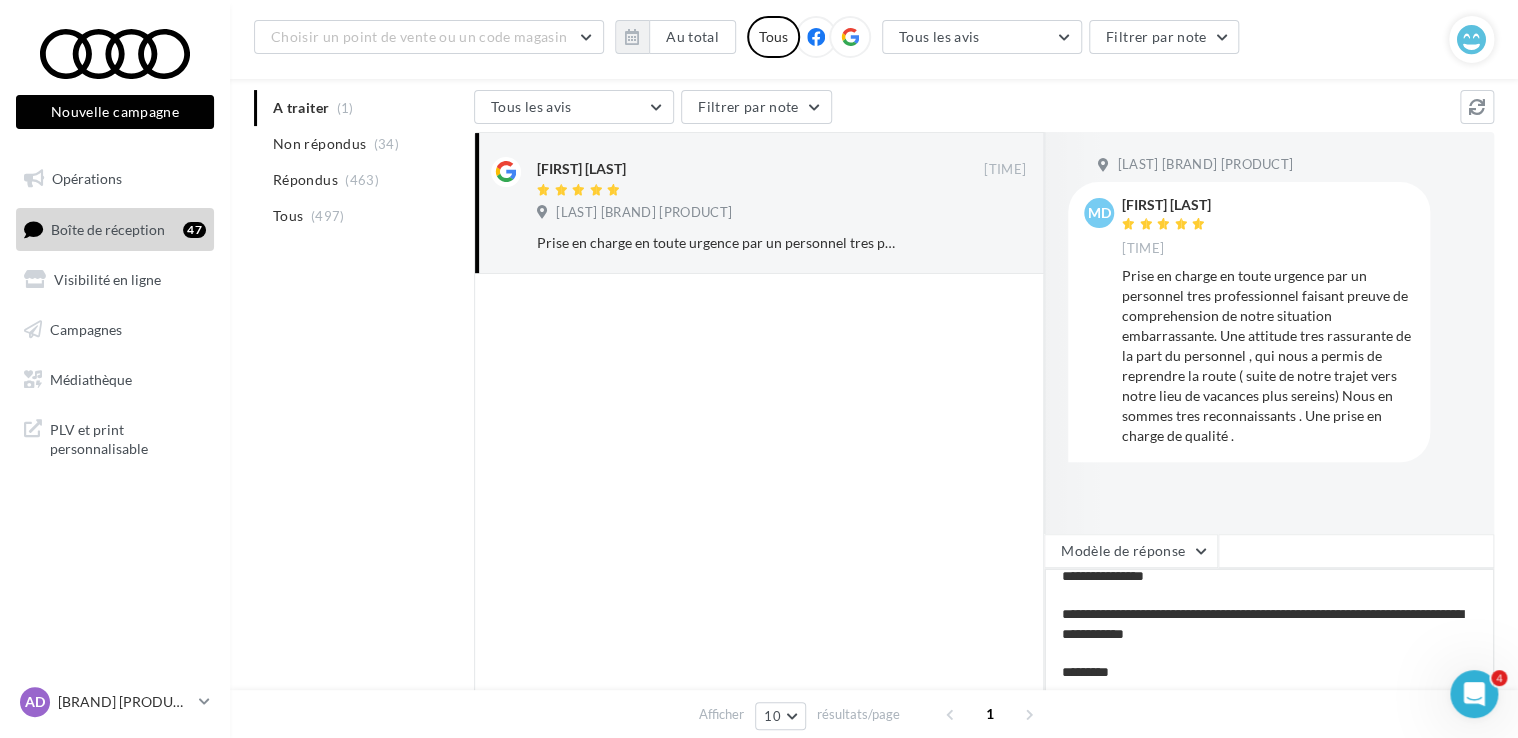 type on "**********" 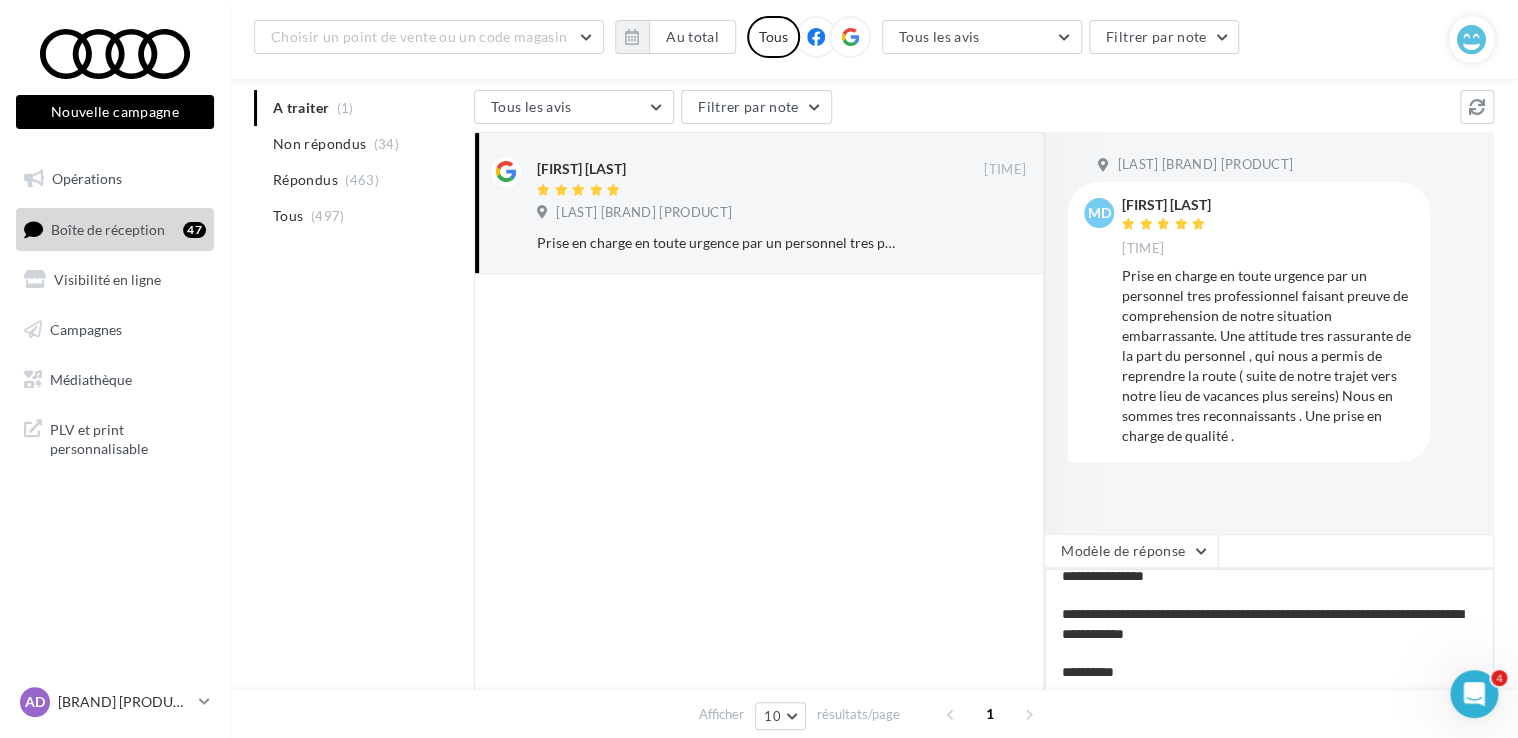 type on "**********" 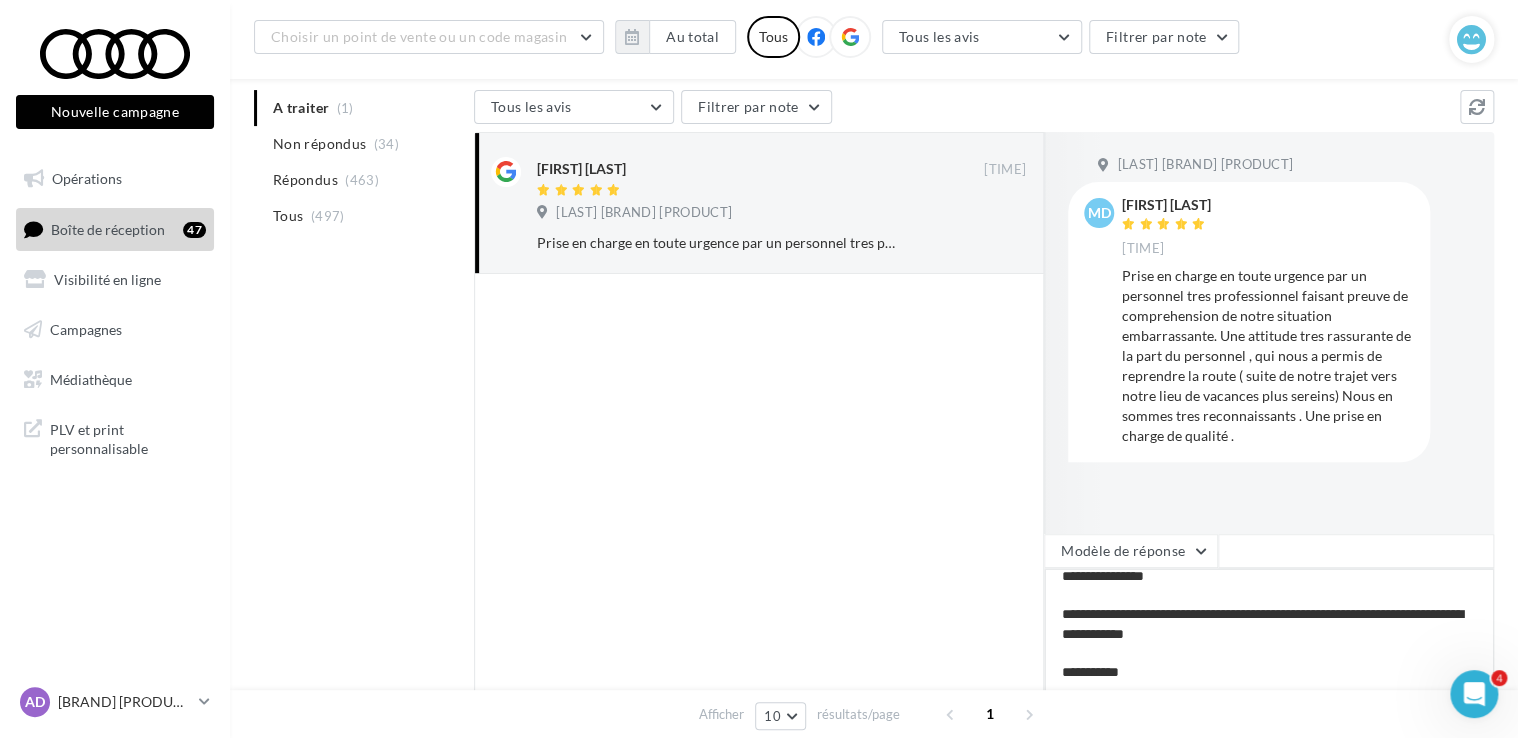 type on "**********" 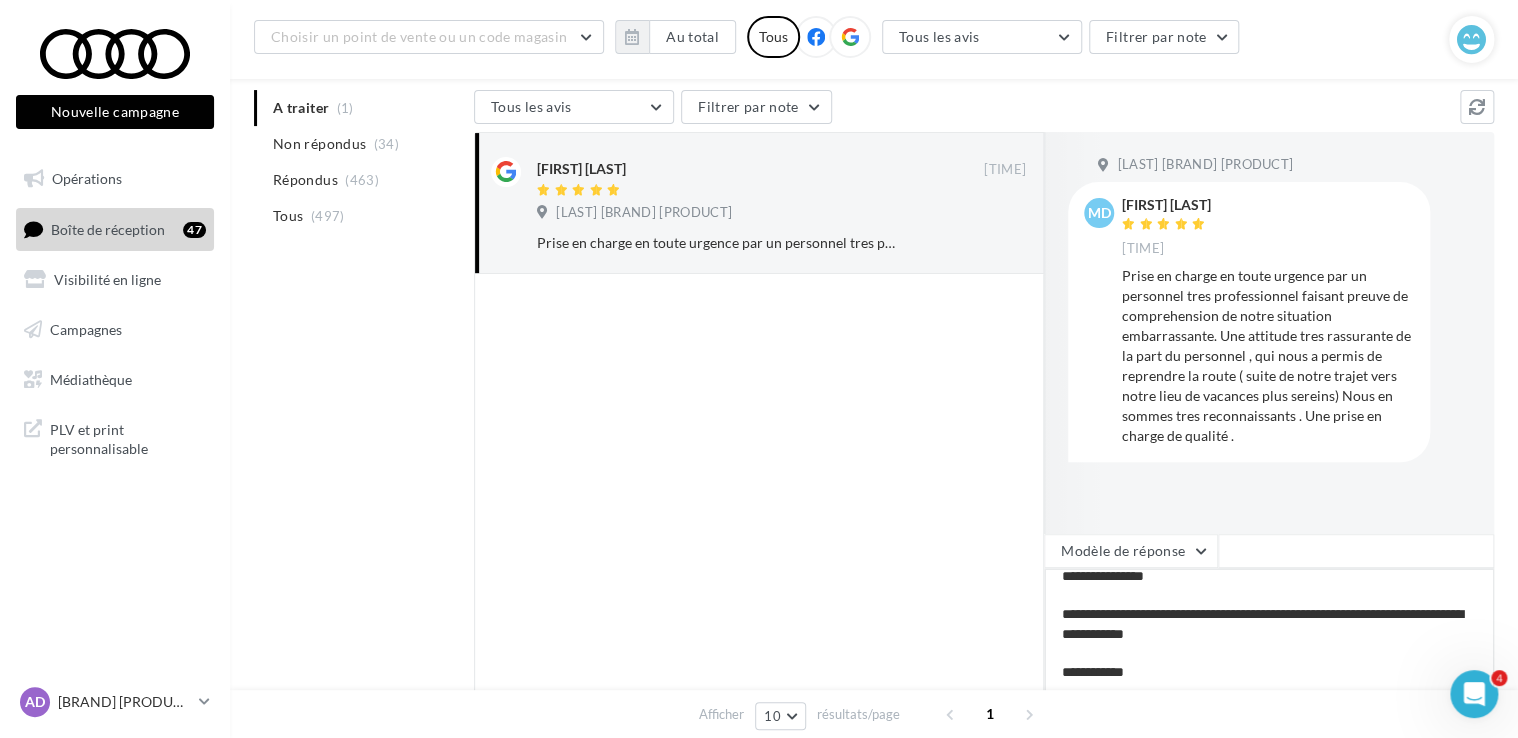 type on "**********" 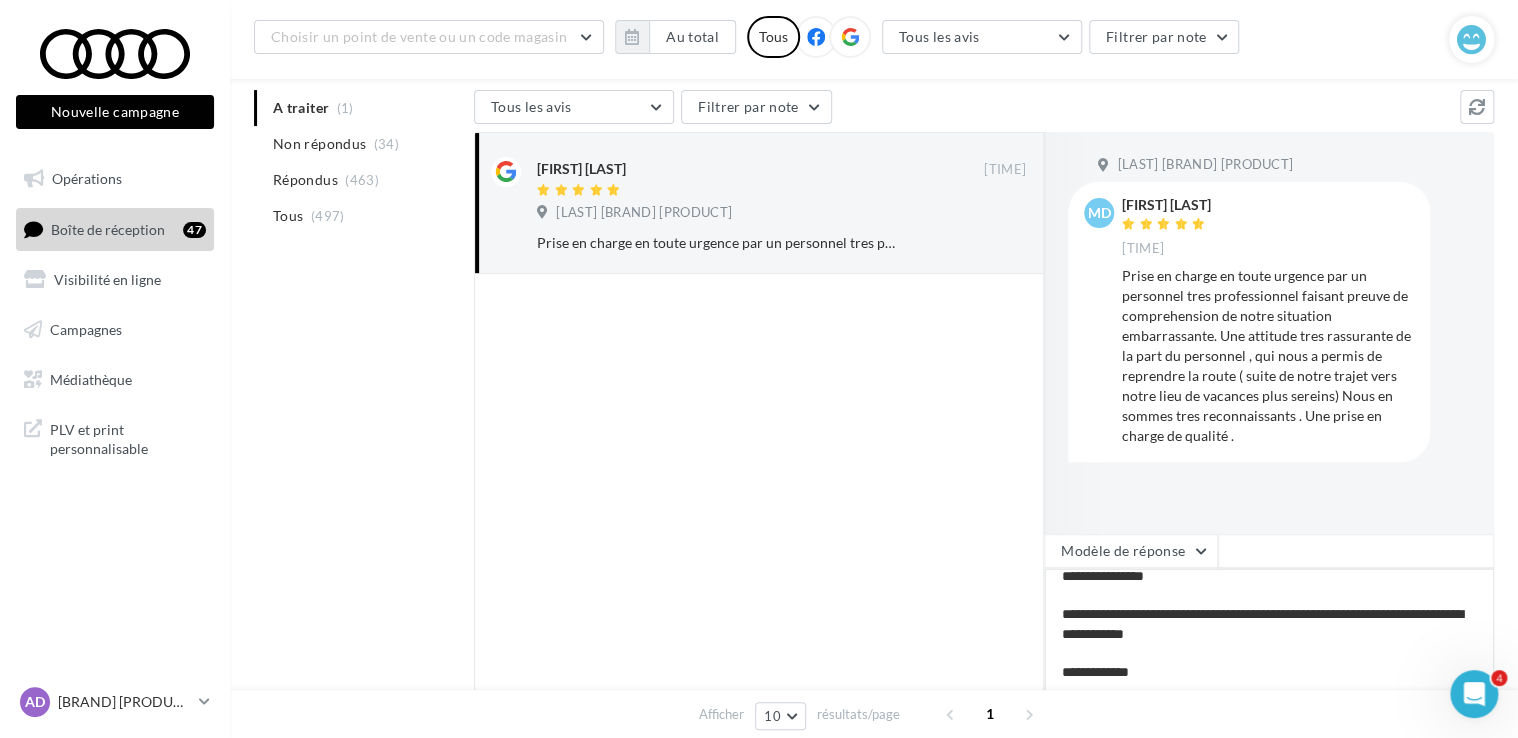 type on "**********" 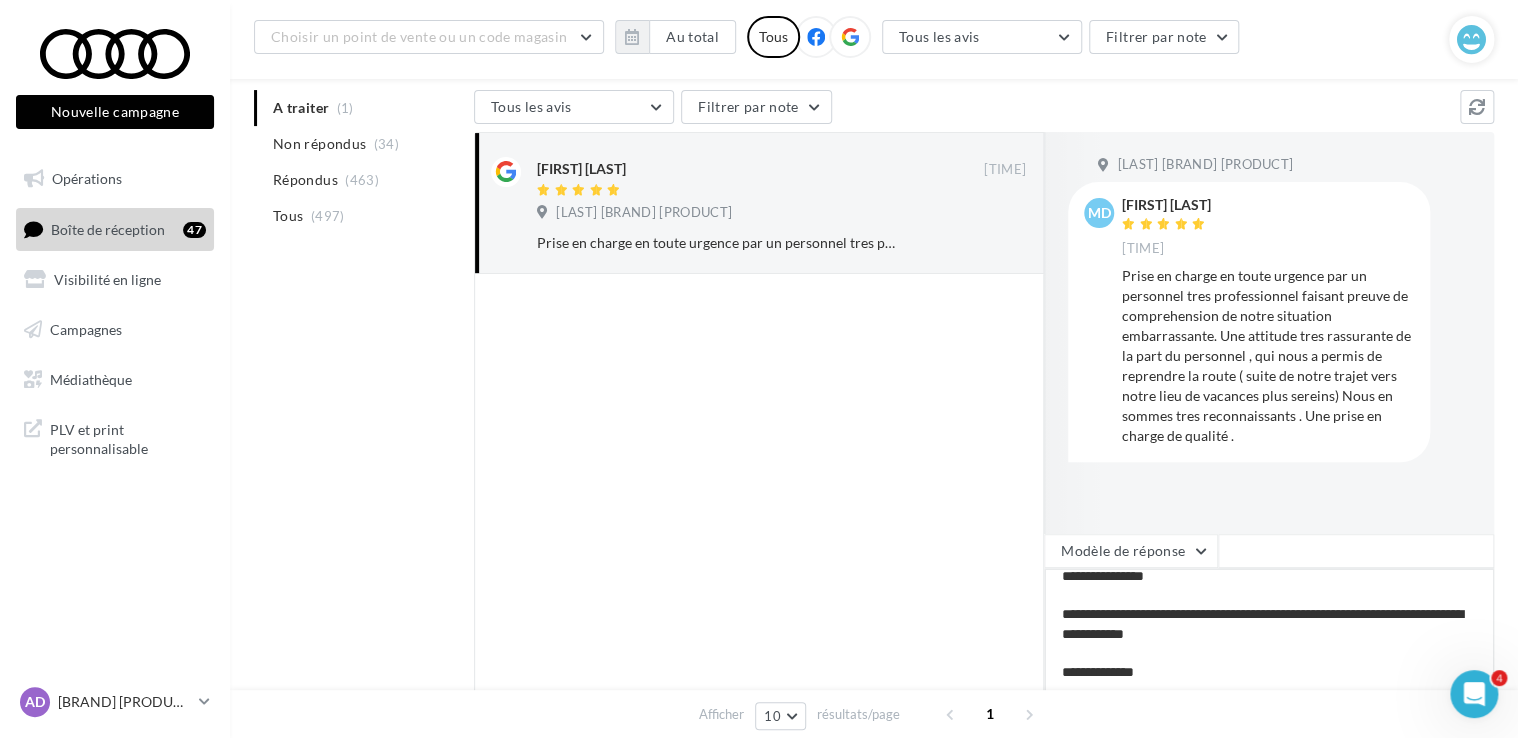 type on "**********" 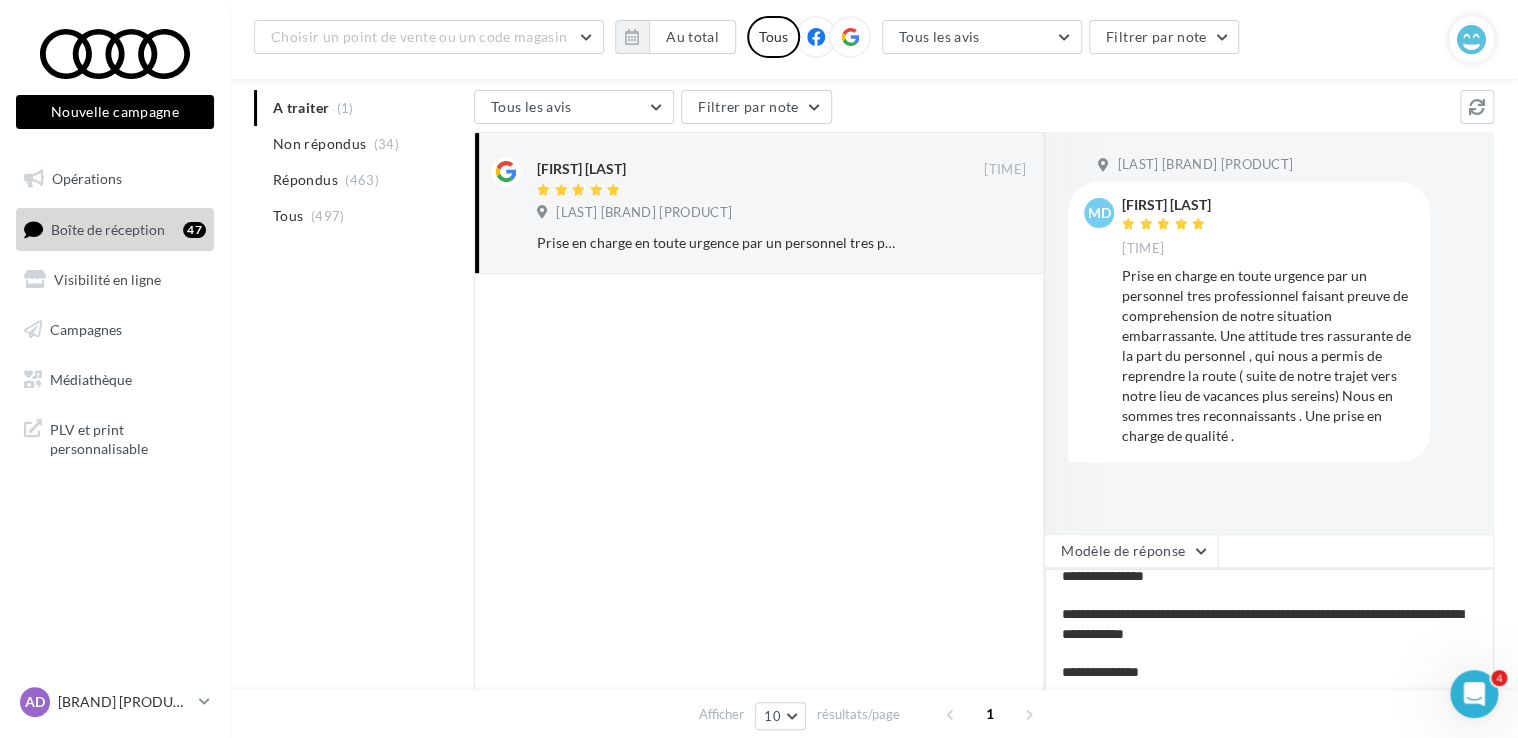 type on "**********" 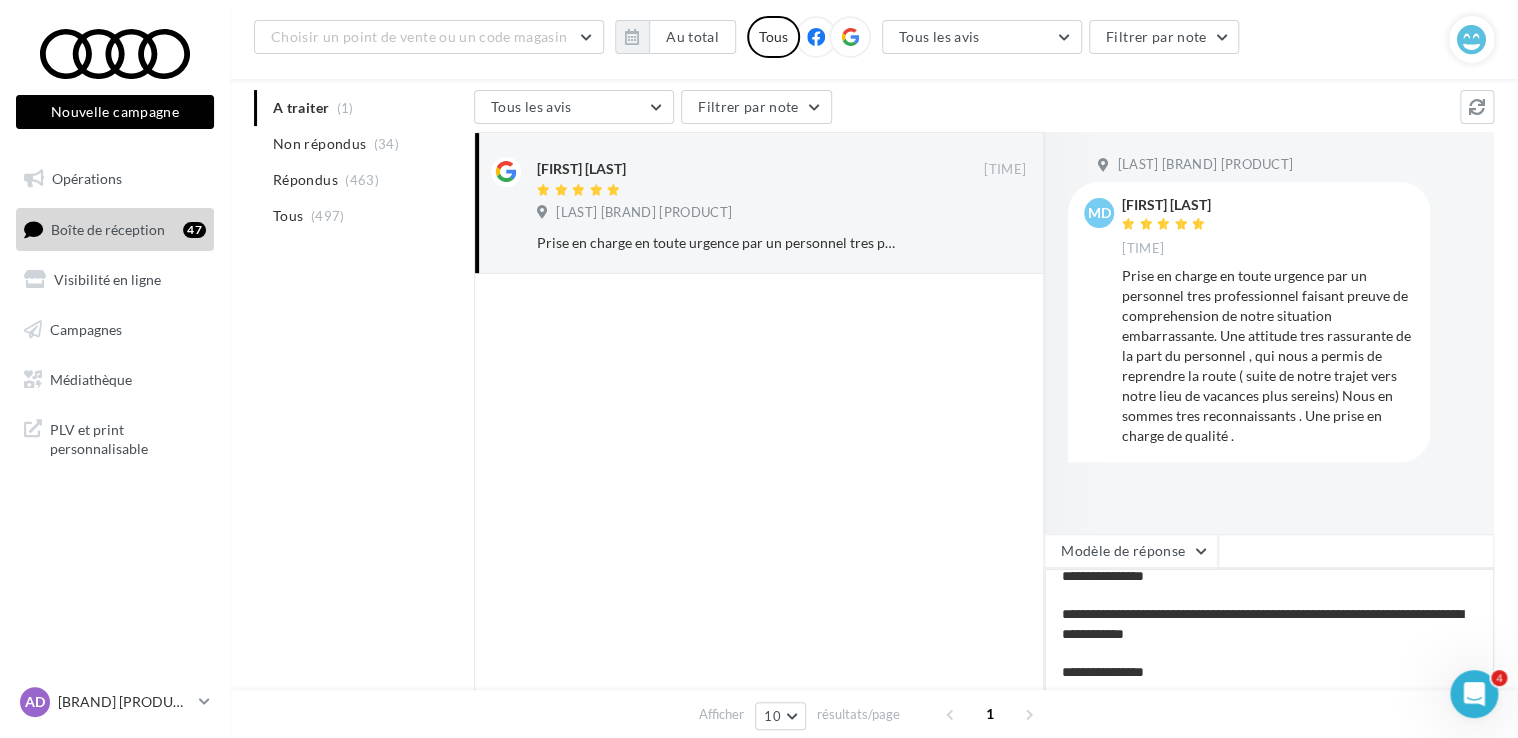 type on "**********" 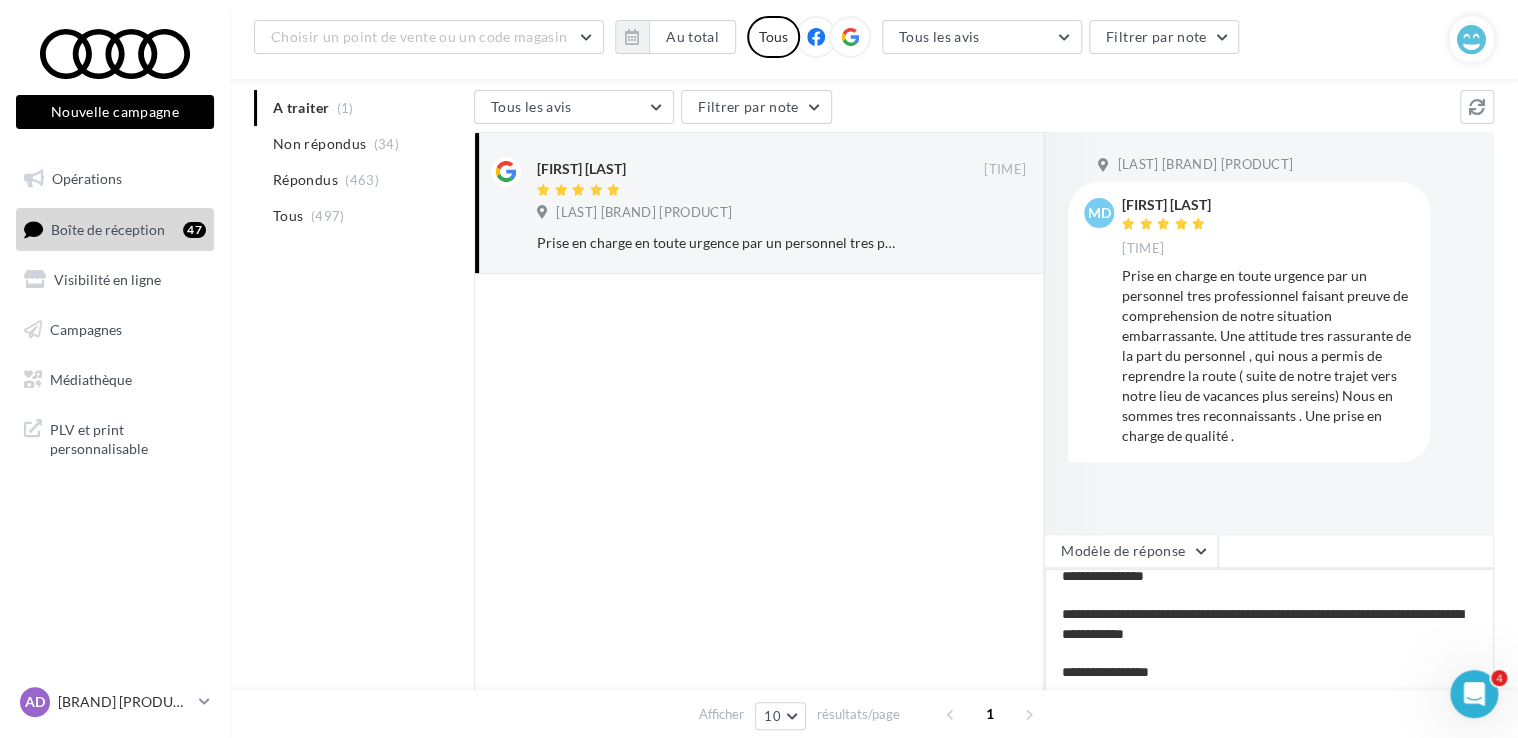 type on "**********" 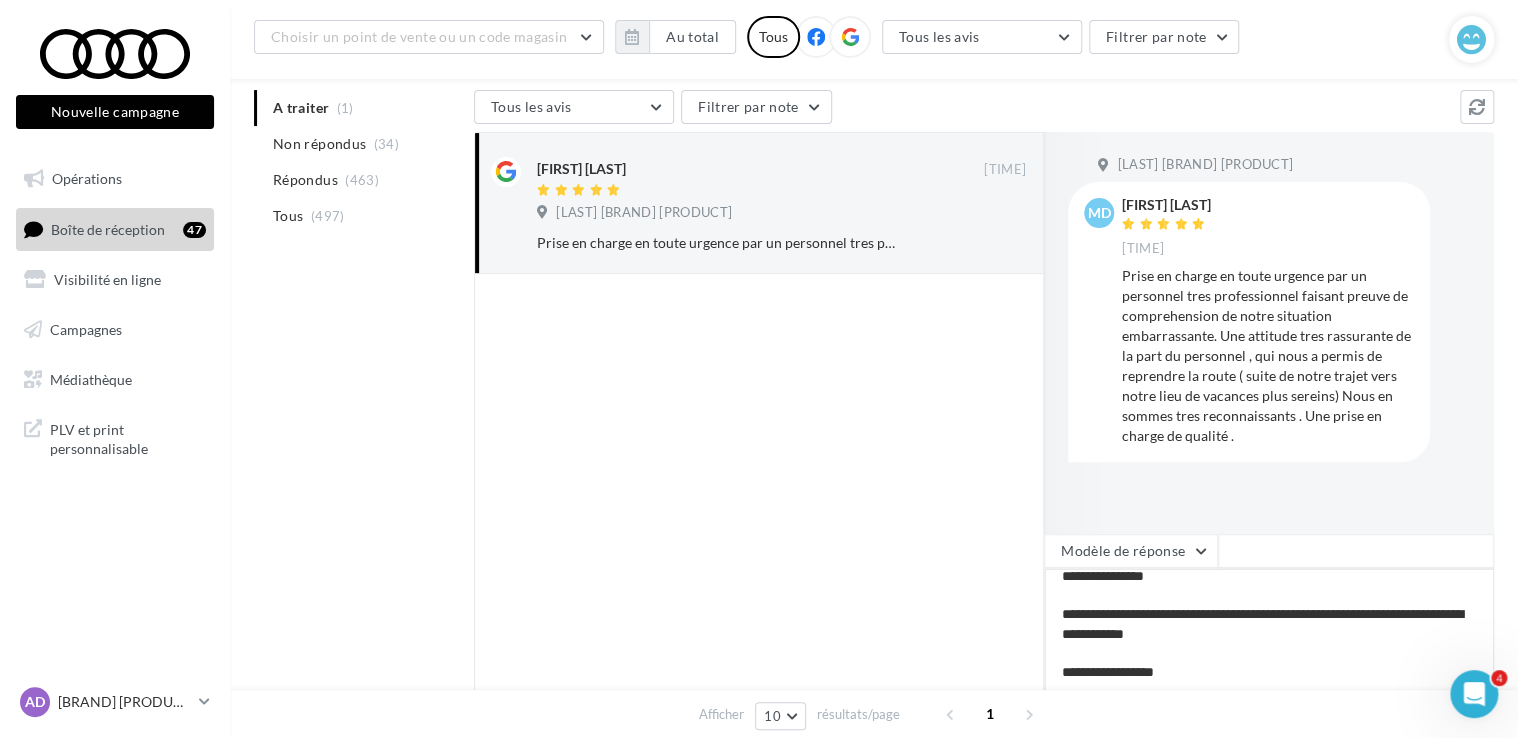 type on "**********" 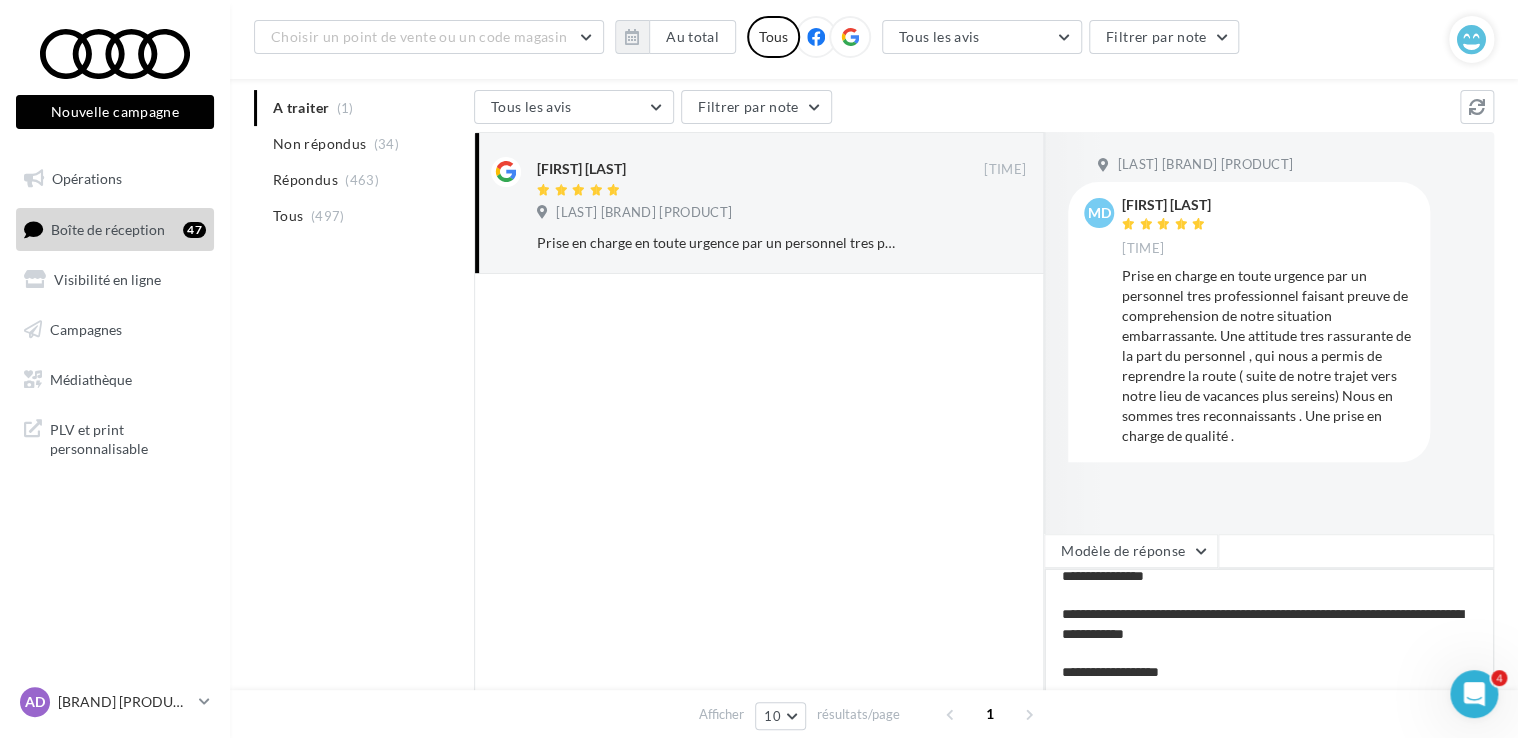 type on "**********" 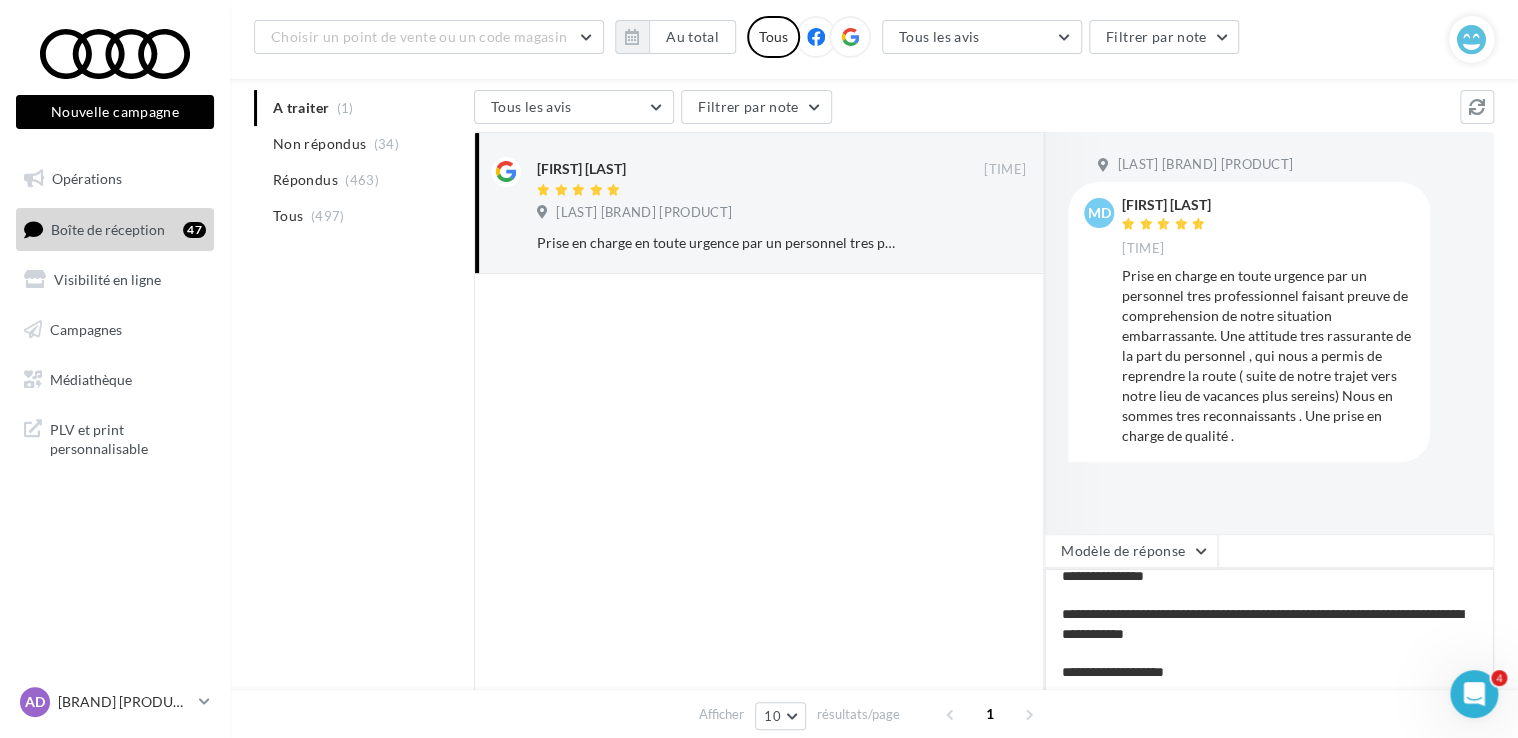 type on "**********" 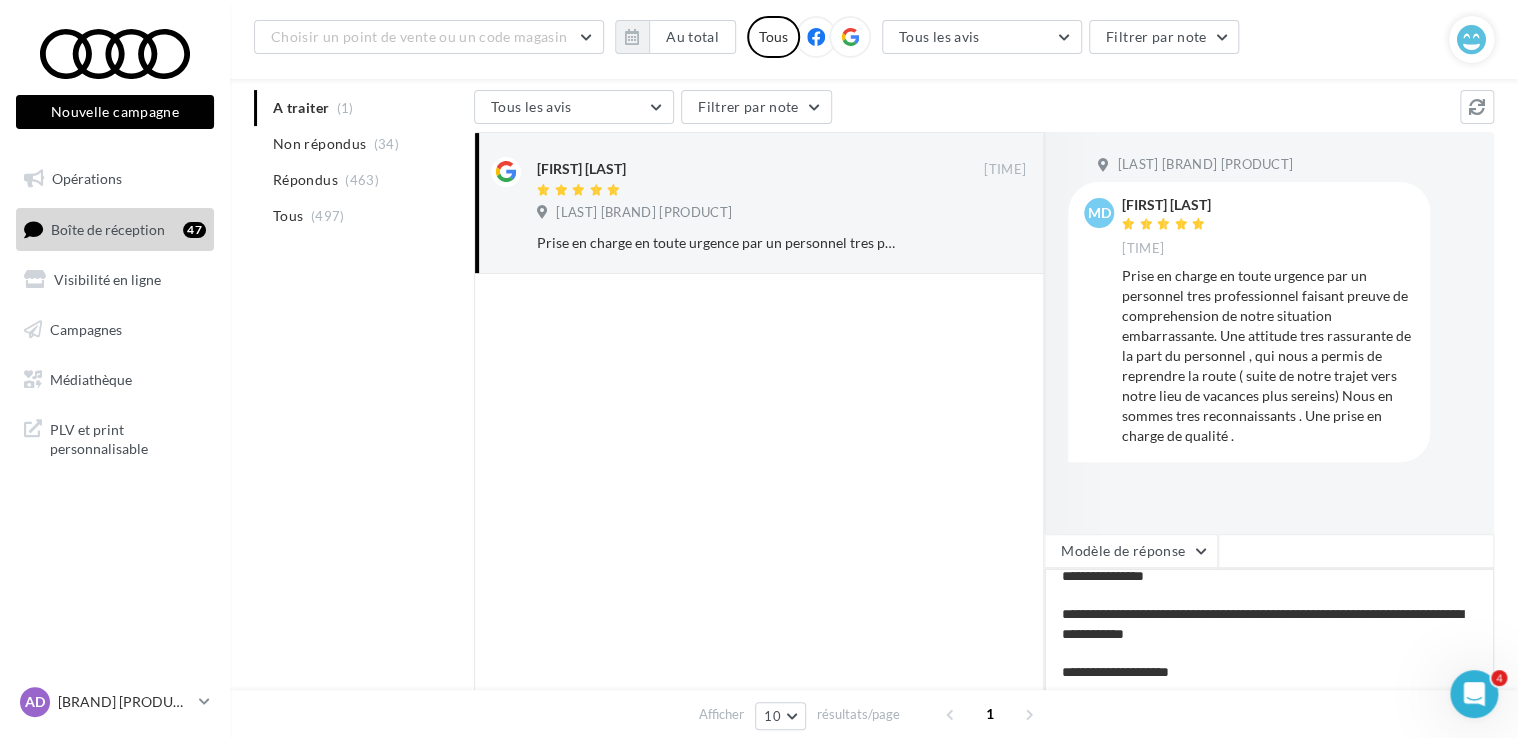 type on "**********" 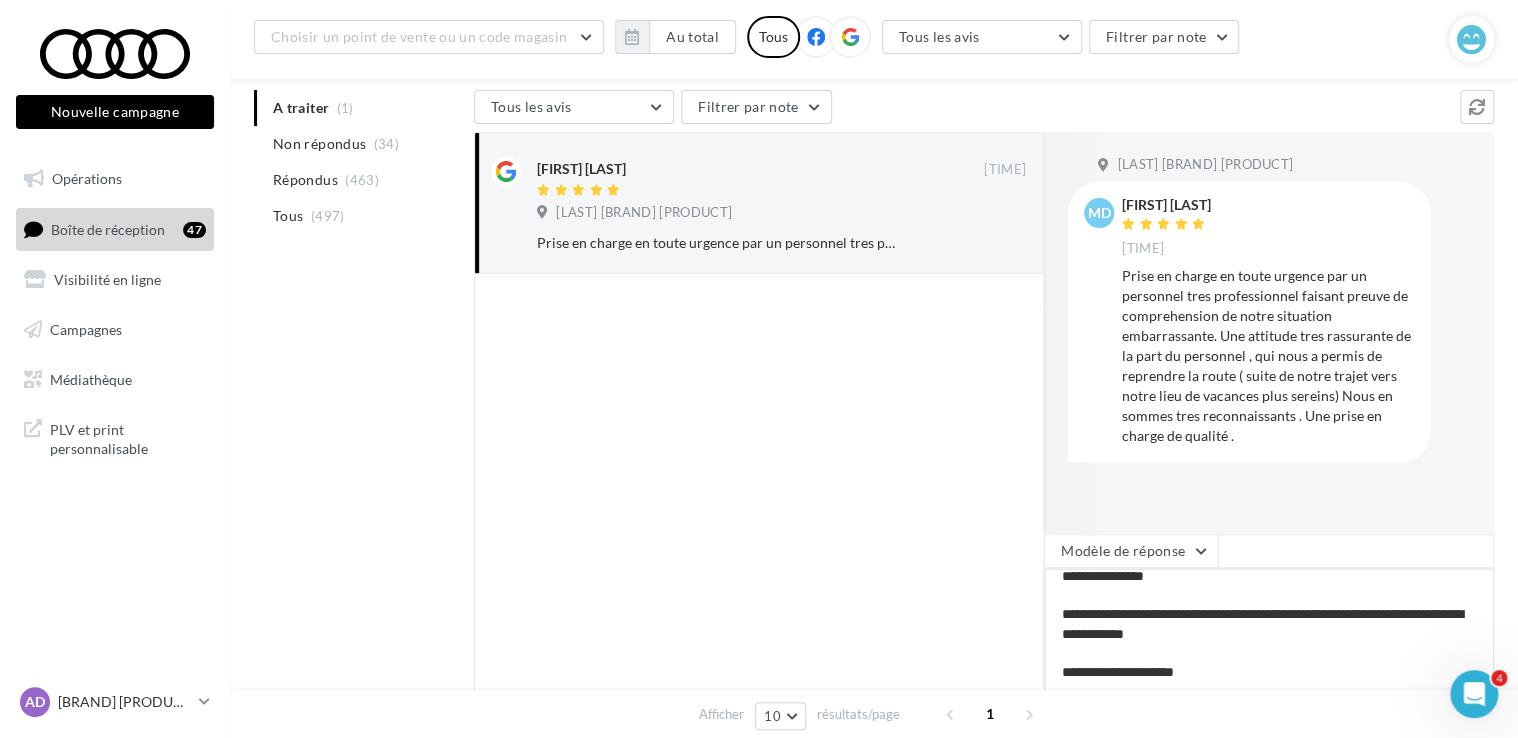 type on "**********" 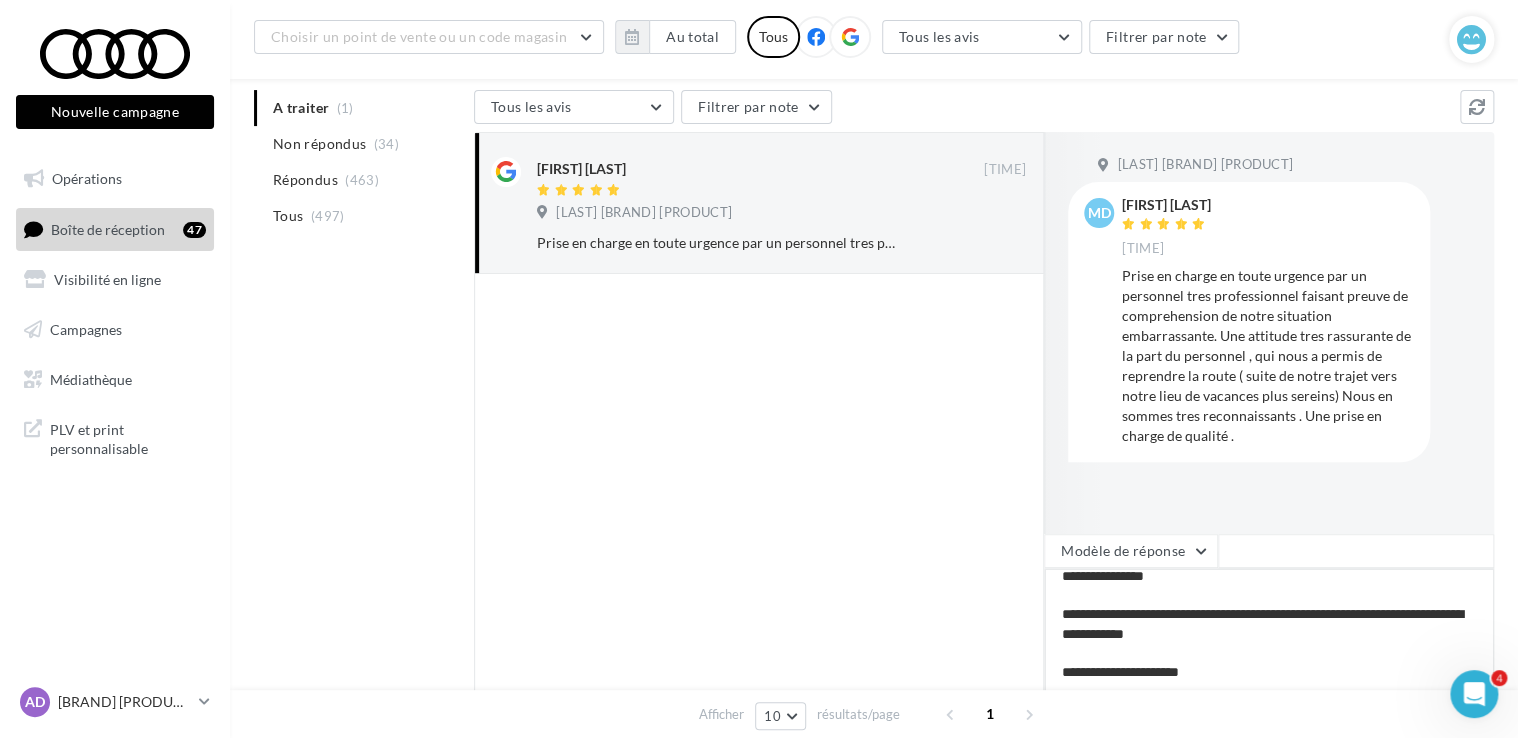 type on "**********" 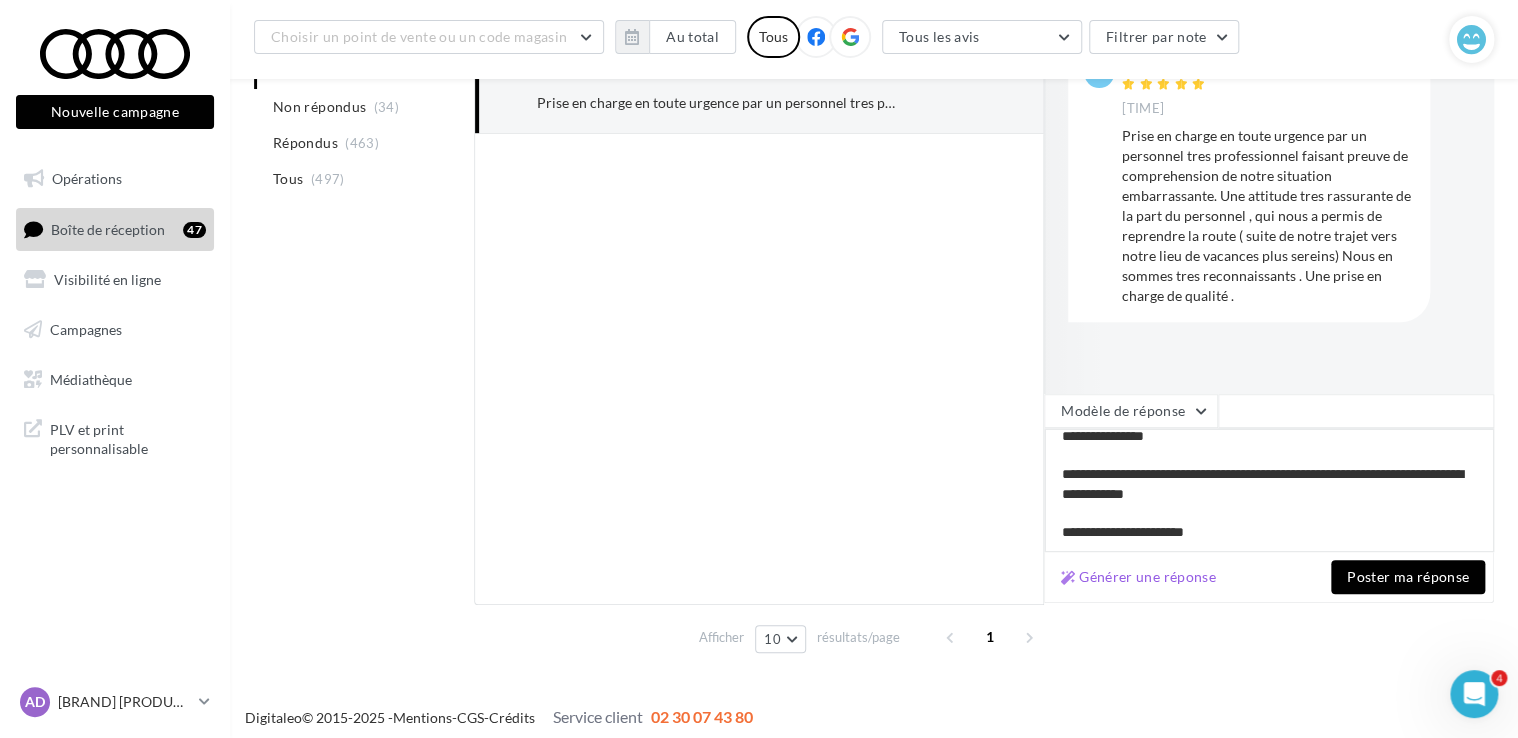 scroll, scrollTop: 348, scrollLeft: 0, axis: vertical 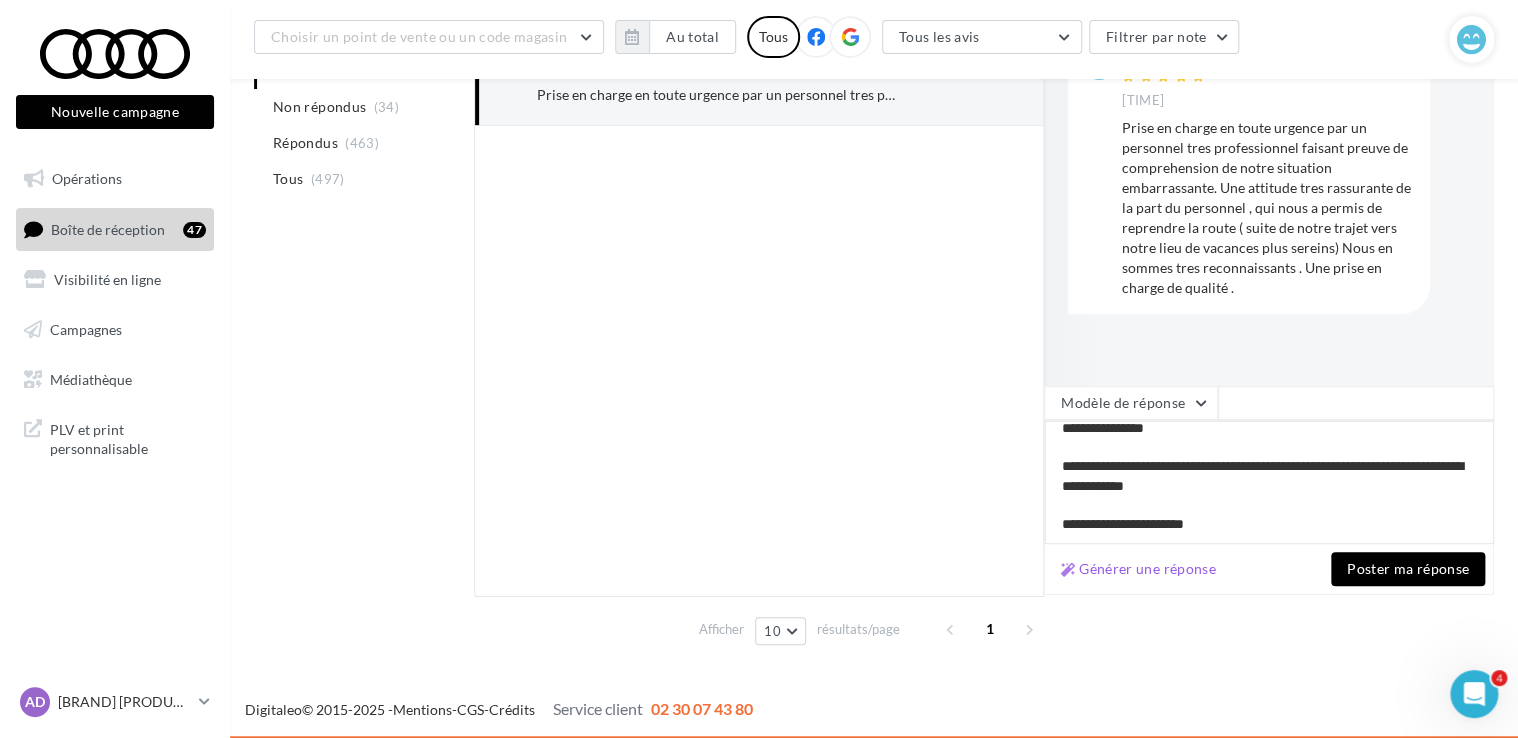 type on "**********" 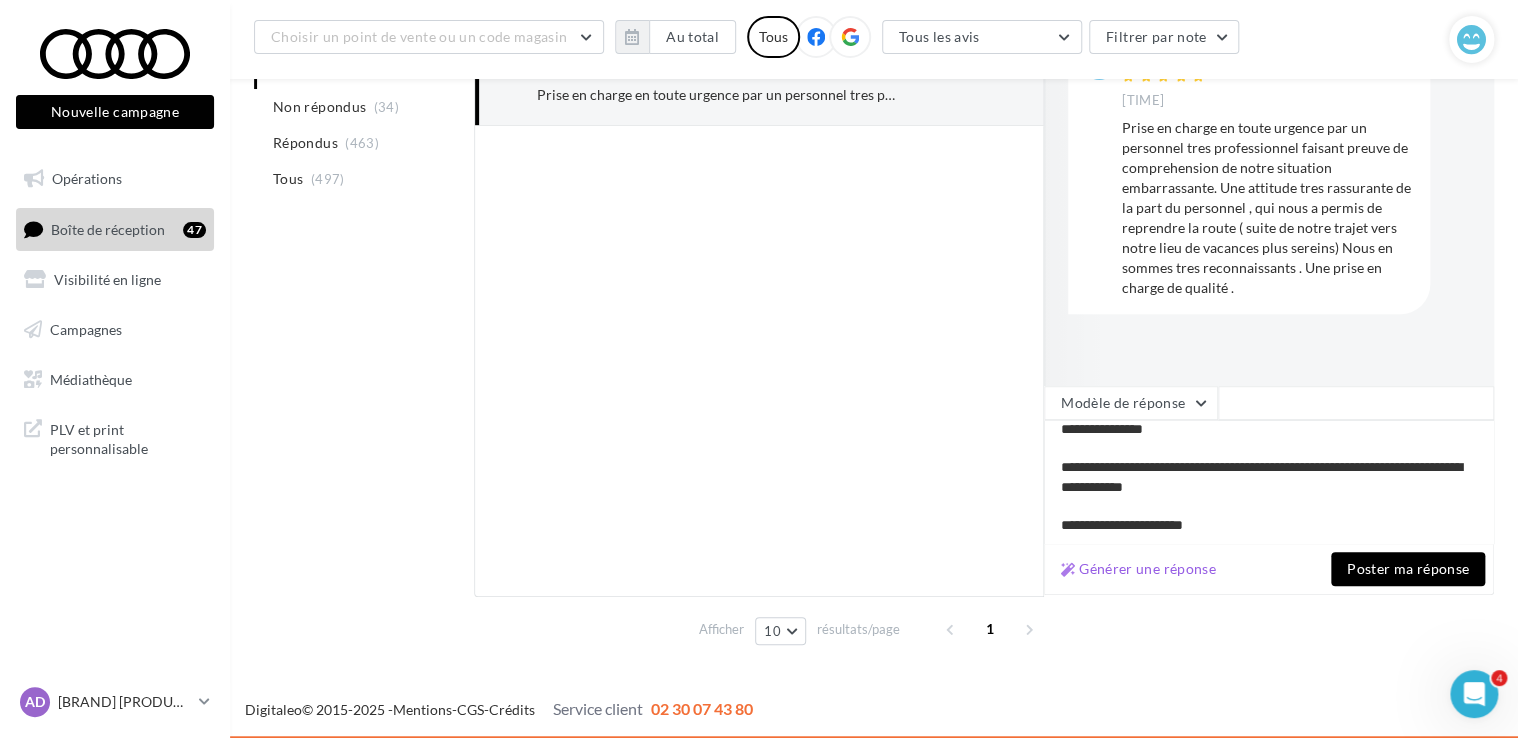 scroll, scrollTop: 144, scrollLeft: 0, axis: vertical 